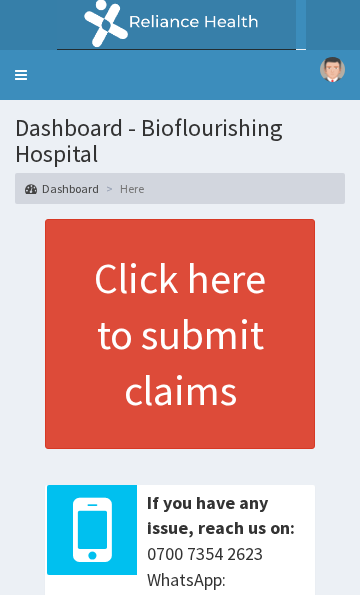 scroll, scrollTop: 0, scrollLeft: 0, axis: both 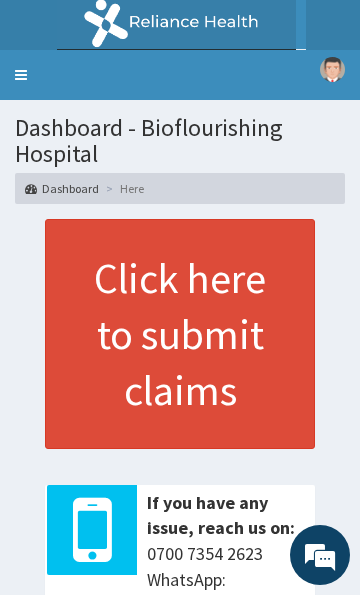 click on "Toggle navigation" at bounding box center (21, 75) 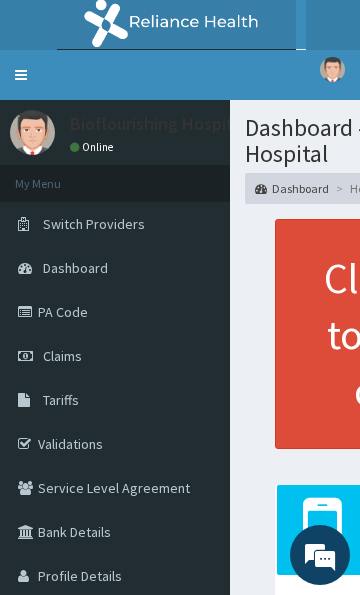 click on "PA Code" at bounding box center [115, 312] 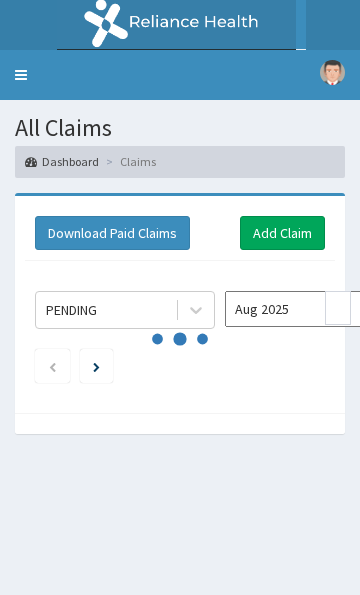 scroll, scrollTop: 0, scrollLeft: 0, axis: both 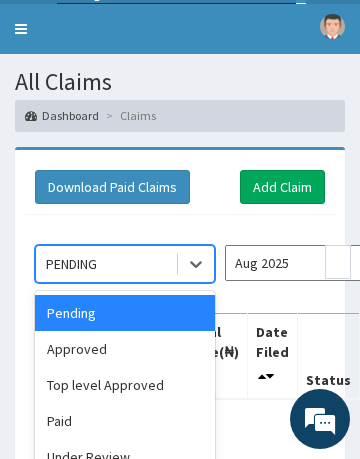 click on "Approved" at bounding box center [125, 349] 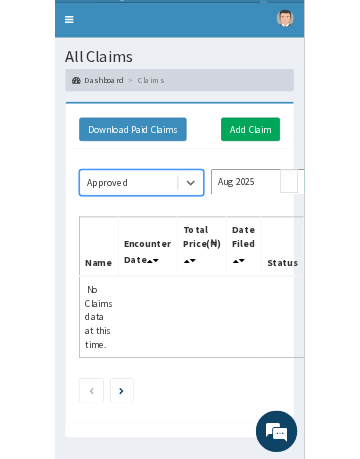 scroll, scrollTop: 0, scrollLeft: 0, axis: both 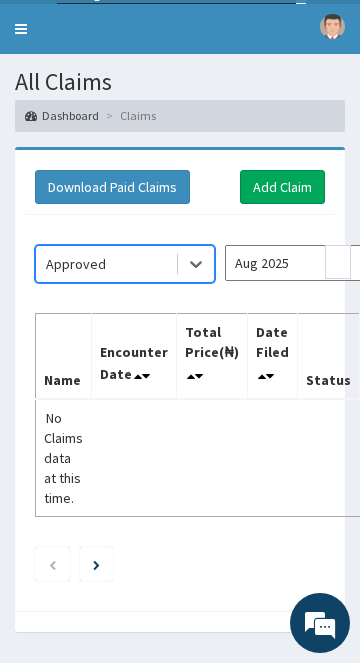 click on "Aug 2025" at bounding box center [315, 263] 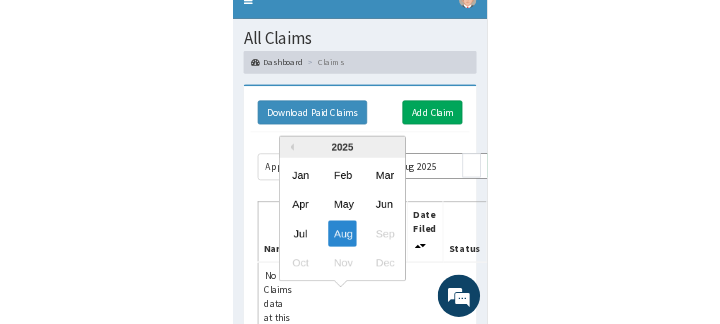 scroll, scrollTop: 79, scrollLeft: 0, axis: vertical 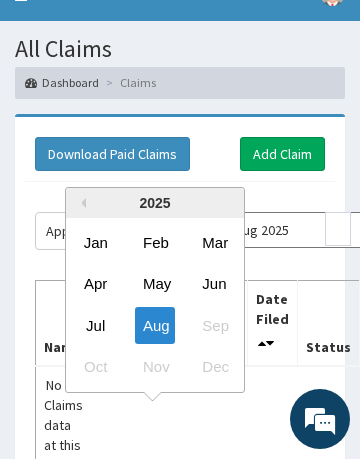 click on "Jul" at bounding box center [96, 324] 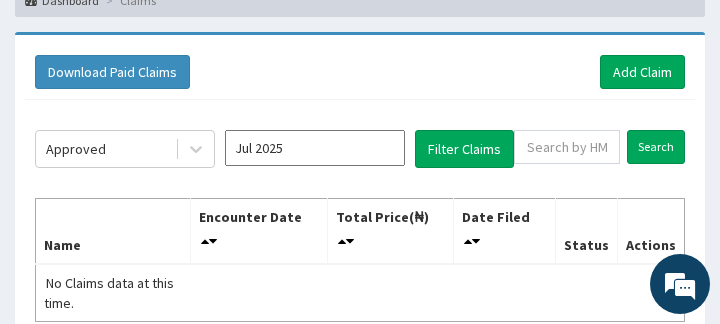 scroll, scrollTop: 162, scrollLeft: 0, axis: vertical 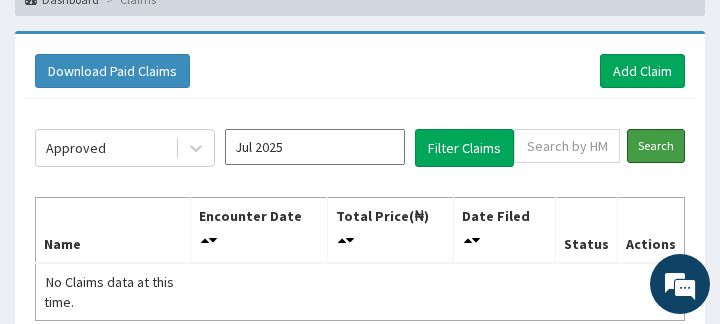 click on "Search" at bounding box center (656, 146) 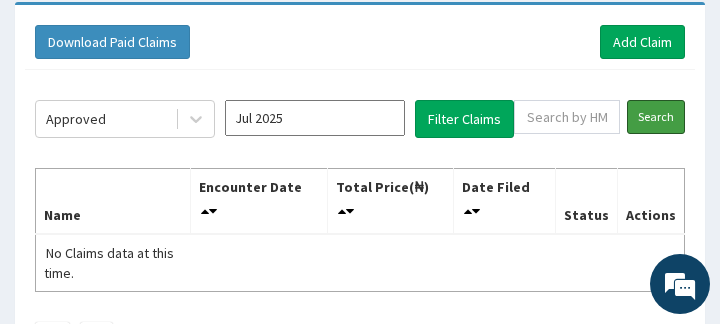 scroll, scrollTop: 189, scrollLeft: 0, axis: vertical 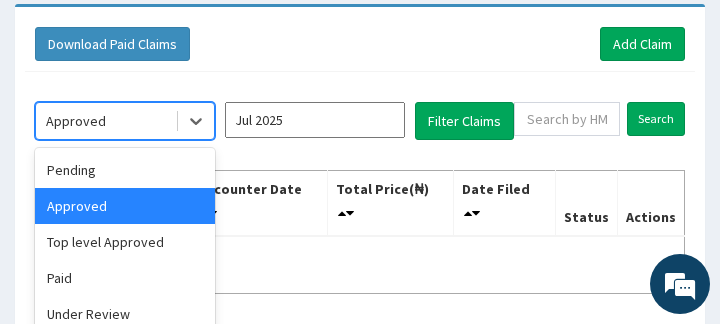 click on "Paid" at bounding box center (125, 278) 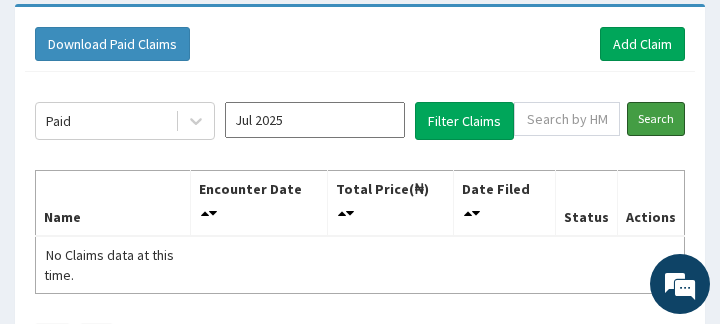 click on "Search" at bounding box center (656, 119) 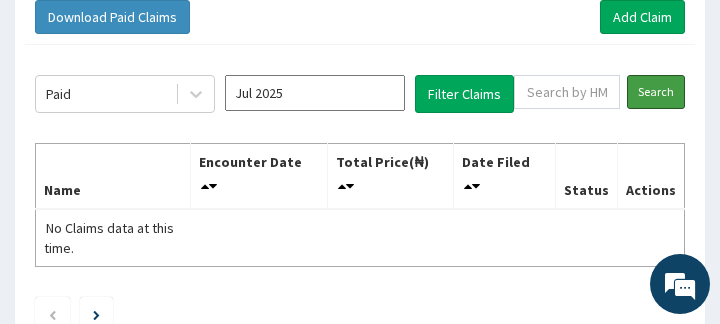 scroll, scrollTop: 216, scrollLeft: 0, axis: vertical 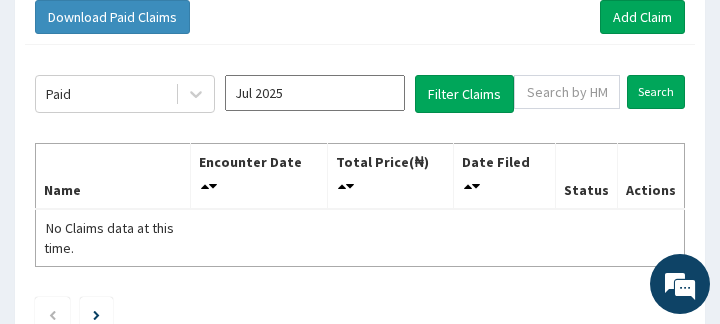 click on "Jul 2025" at bounding box center (315, 93) 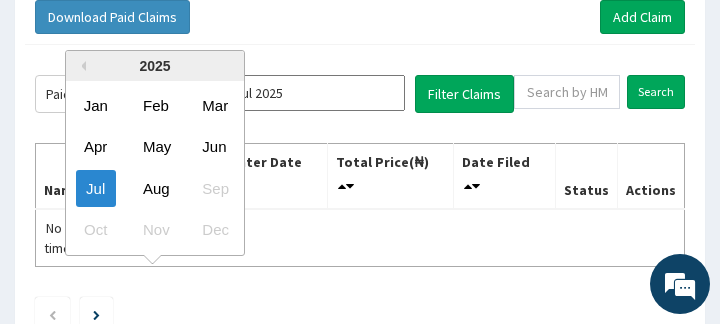 click on "Jun" at bounding box center [214, 146] 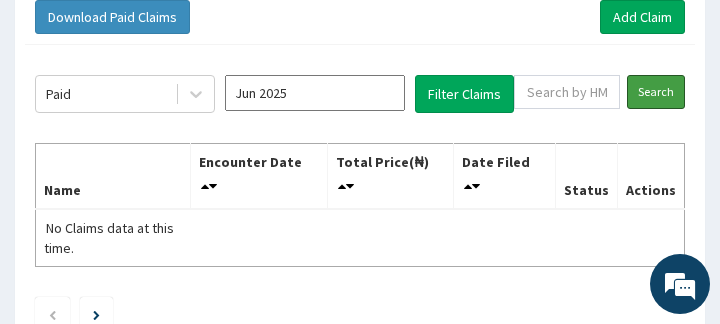 click on "Search" at bounding box center [656, 92] 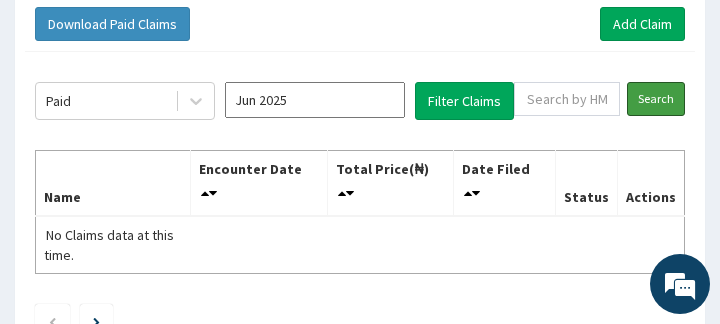 scroll, scrollTop: 202, scrollLeft: 0, axis: vertical 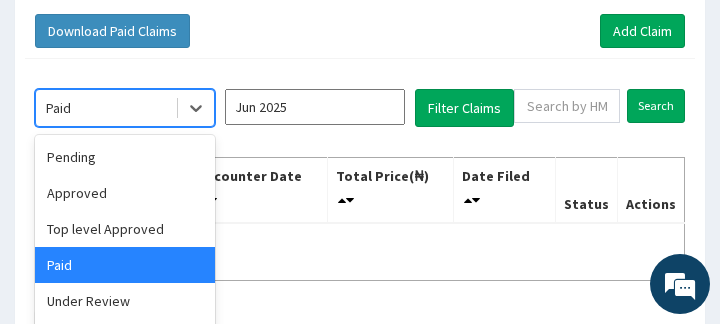 click on "Paid" at bounding box center [125, 265] 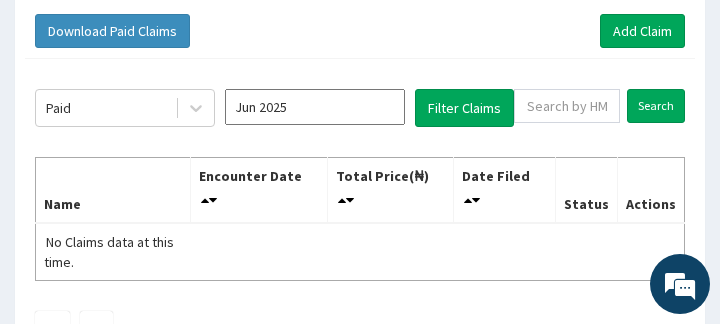 click on "Jun 2025" at bounding box center [315, 107] 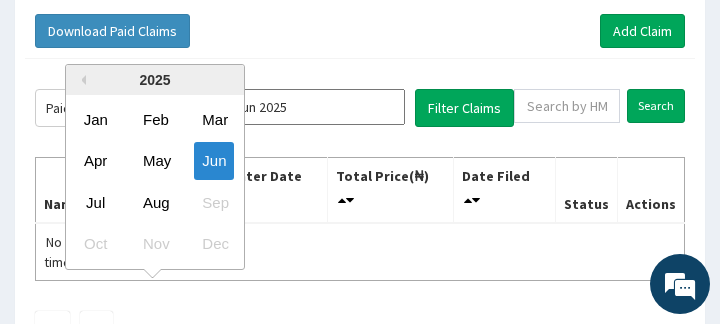 click on "Jun" at bounding box center [214, 160] 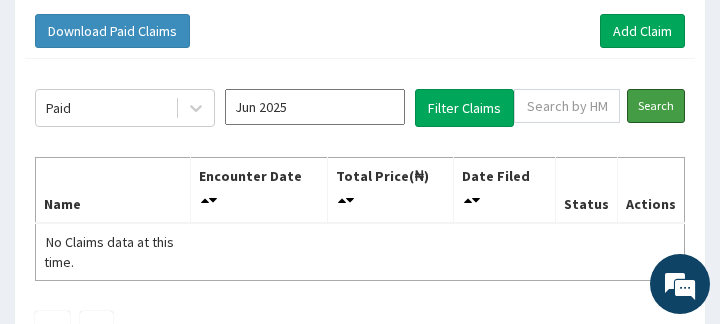click on "Search" at bounding box center [656, 106] 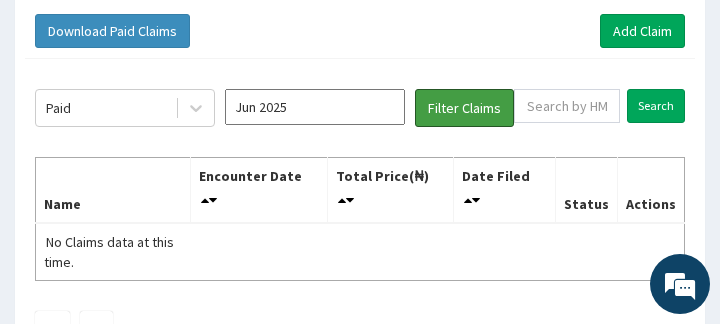 click on "Filter Claims" at bounding box center [464, 108] 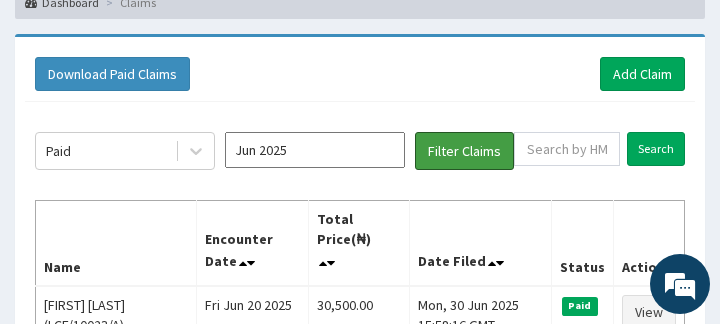 scroll, scrollTop: 194, scrollLeft: 0, axis: vertical 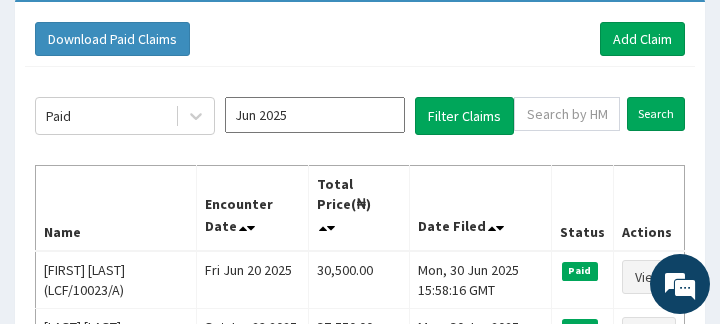 click on "Jun 2025" at bounding box center [315, 115] 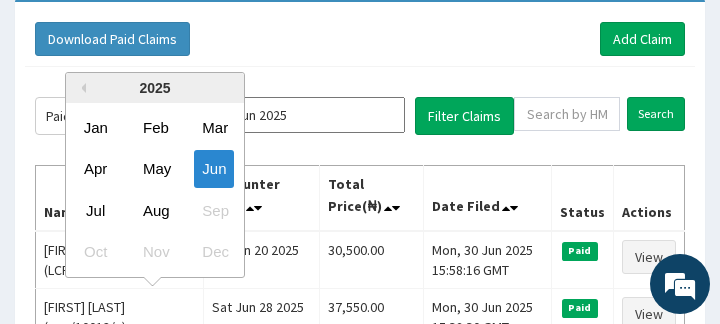 click on "Jul" 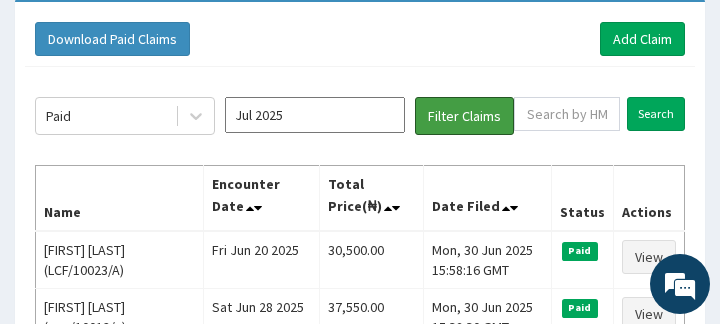 click on "Filter Claims" 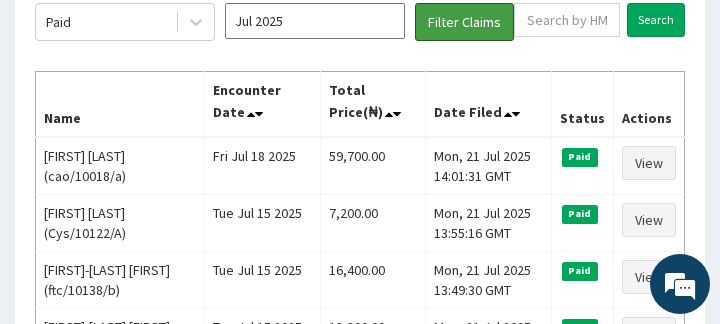 scroll, scrollTop: 292, scrollLeft: 0, axis: vertical 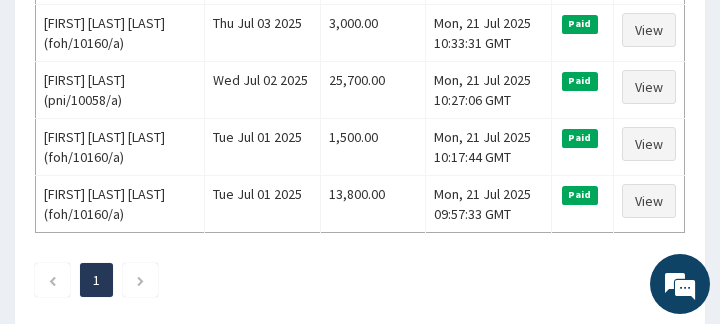 click on "Paid" 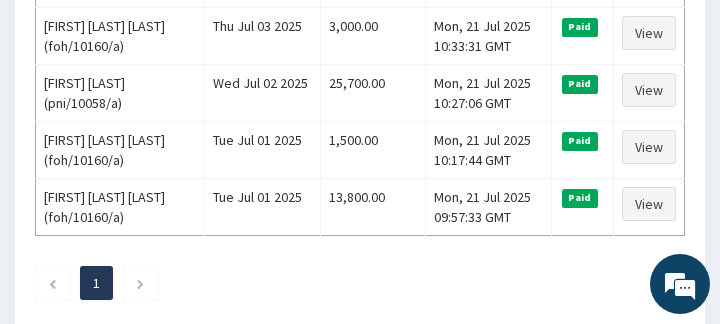 scroll, scrollTop: 1500, scrollLeft: 0, axis: vertical 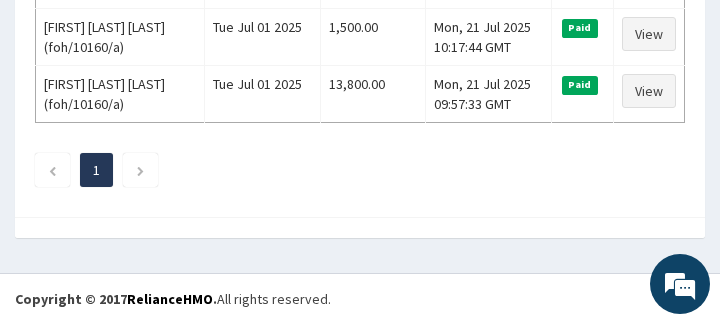 click on "1" 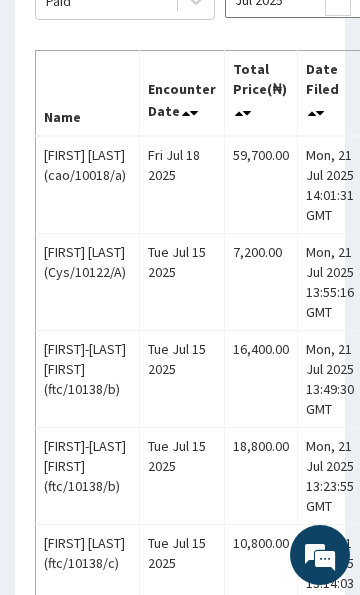 scroll, scrollTop: 0, scrollLeft: 0, axis: both 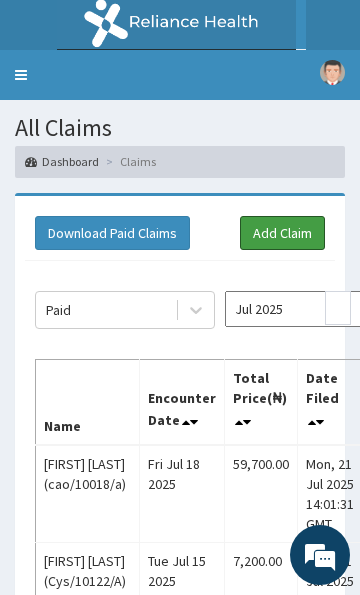 click on "Add Claim" 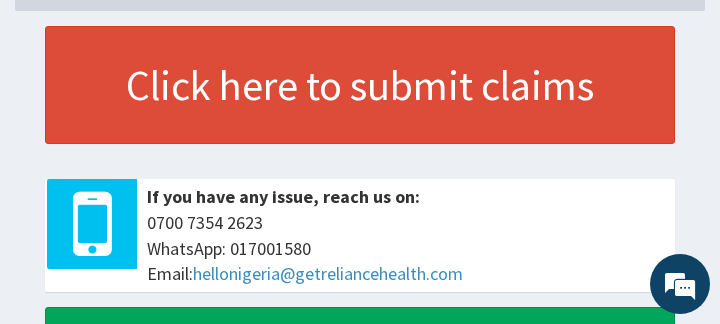 scroll, scrollTop: 289, scrollLeft: 0, axis: vertical 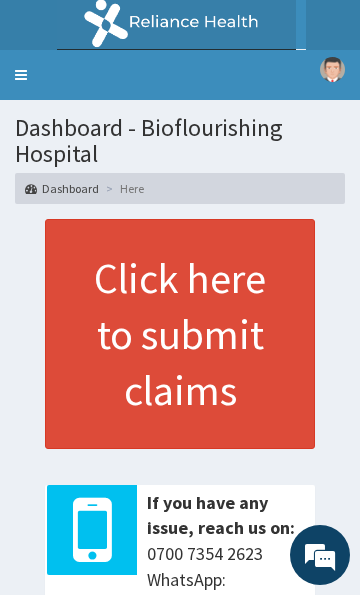 click on "Toggle navigation" at bounding box center [21, 75] 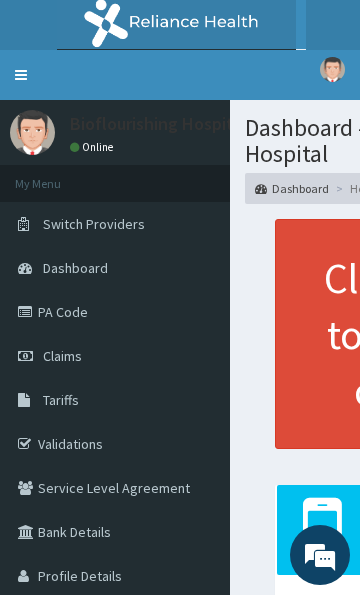 scroll, scrollTop: 0, scrollLeft: 0, axis: both 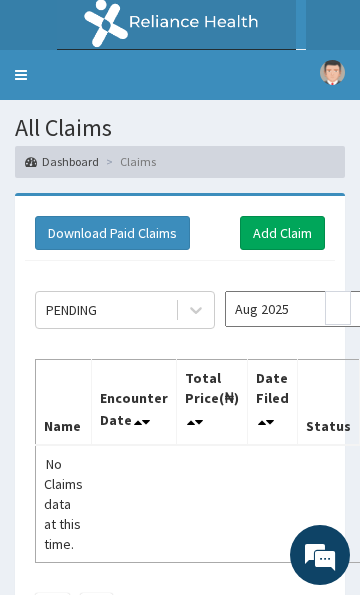 click on "Toggle navigation" at bounding box center [21, 75] 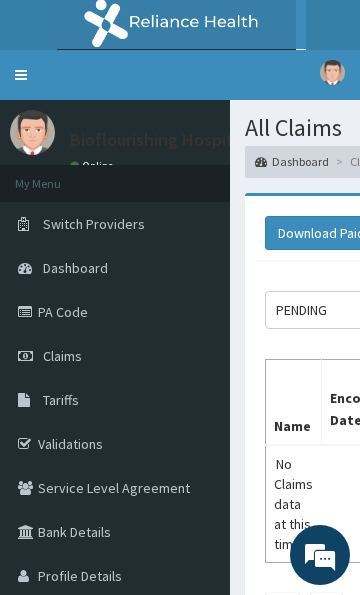click on "PA Code" at bounding box center (115, 312) 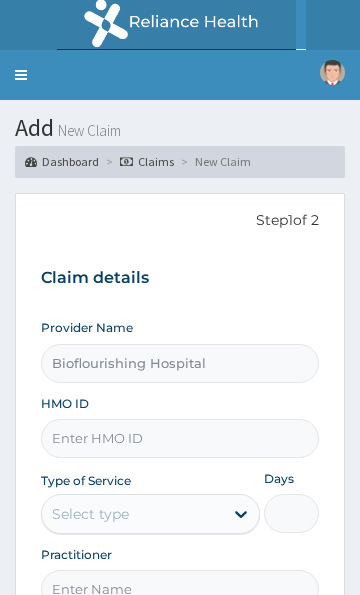 scroll, scrollTop: 0, scrollLeft: 0, axis: both 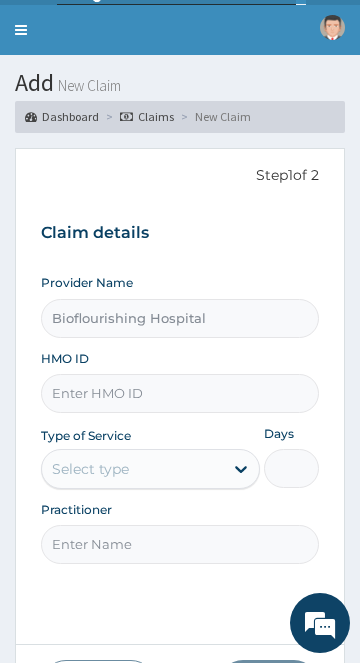 click on "HMO ID" at bounding box center [180, 393] 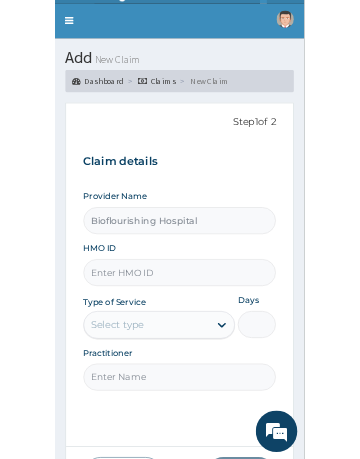 scroll, scrollTop: 255, scrollLeft: 0, axis: vertical 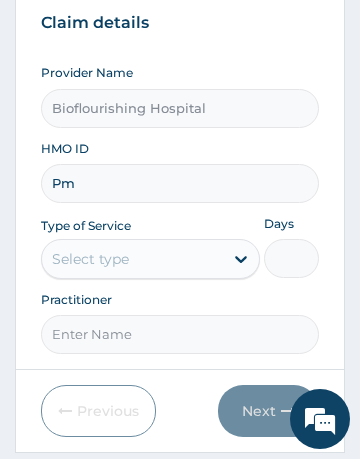 type on "Pmh" 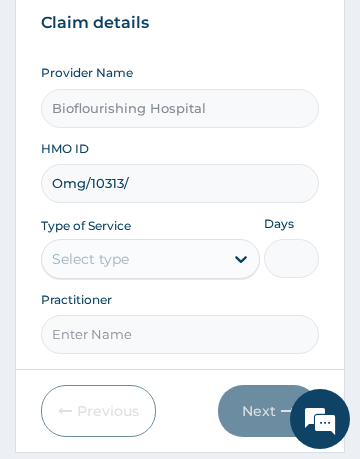 scroll, scrollTop: 0, scrollLeft: 0, axis: both 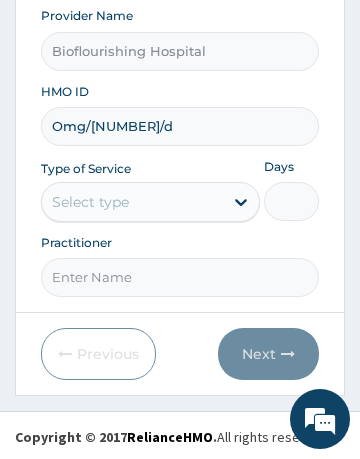 click on "Step  1  of 2 Claim details Provider Name Bioflourishing Hospital HMO ID Omg/[NUMBER]/d Type of Service Select type Days Practitioner     Previous   Next" at bounding box center [180, 139] 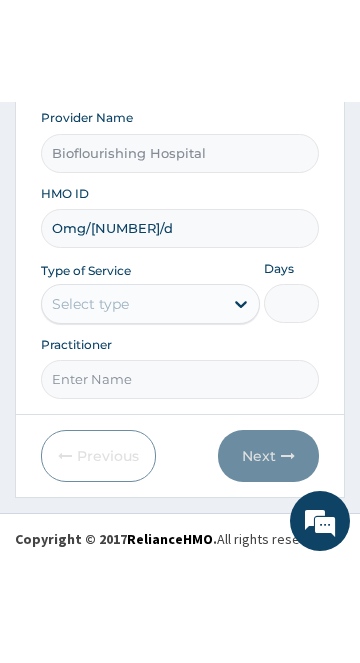 scroll, scrollTop: 145, scrollLeft: 0, axis: vertical 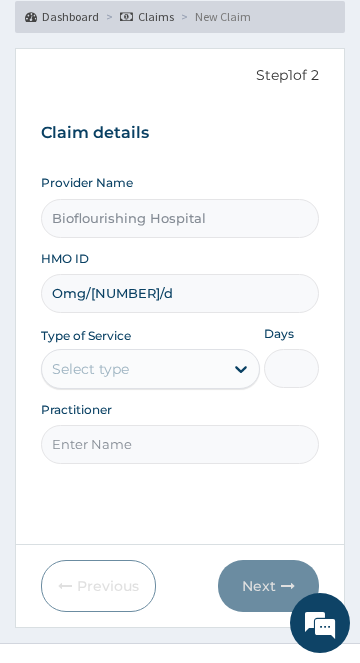 click on "Omg/[NUMBER]/d" at bounding box center [180, 293] 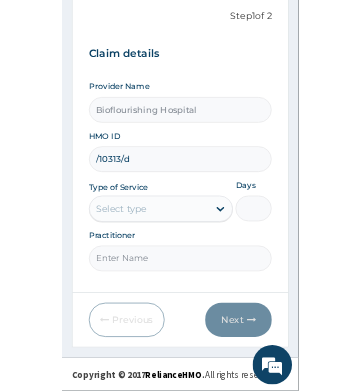 scroll, scrollTop: 165, scrollLeft: 0, axis: vertical 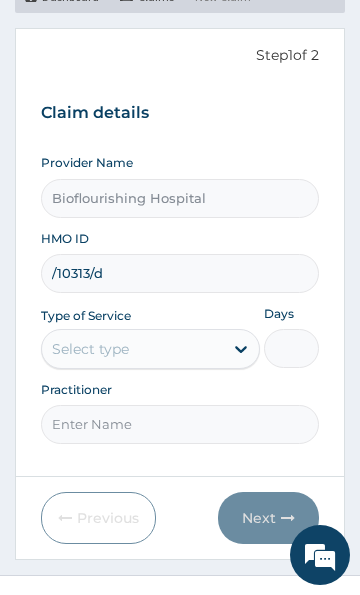 click on "/10313/d" at bounding box center [180, 273] 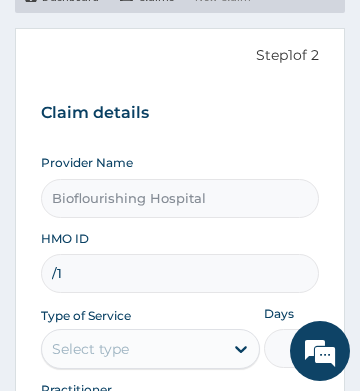 type on "/" 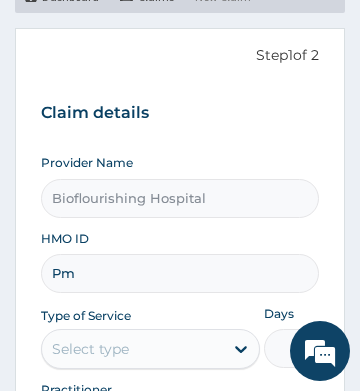 type on "Pmh" 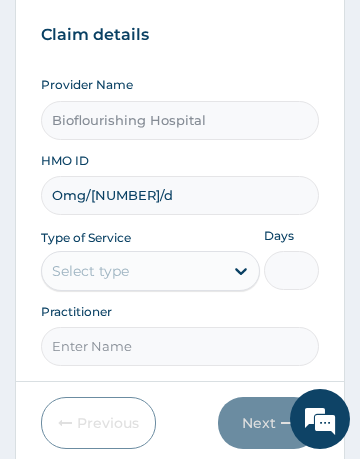 scroll, scrollTop: 244, scrollLeft: 0, axis: vertical 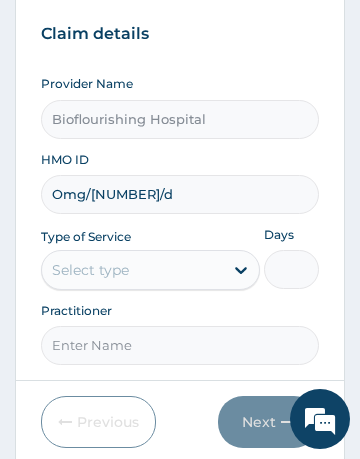 type on "Omg/10313/d" 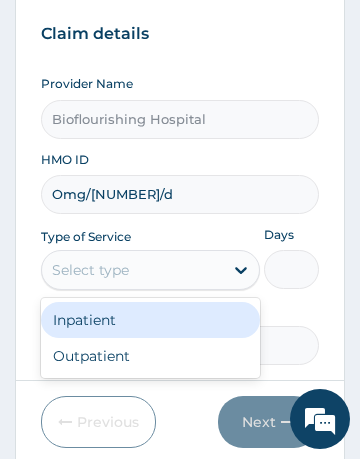 click on "Outpatient" at bounding box center (151, 356) 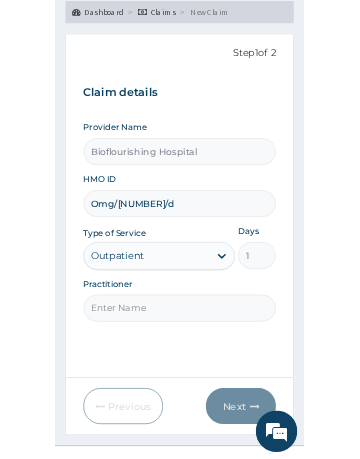 scroll, scrollTop: 175, scrollLeft: 0, axis: vertical 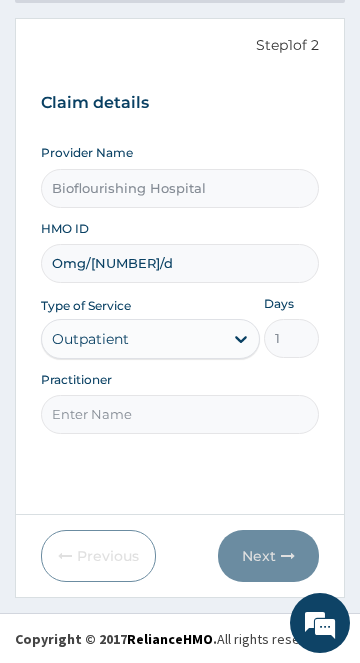 click on "Practitioner" at bounding box center (180, 414) 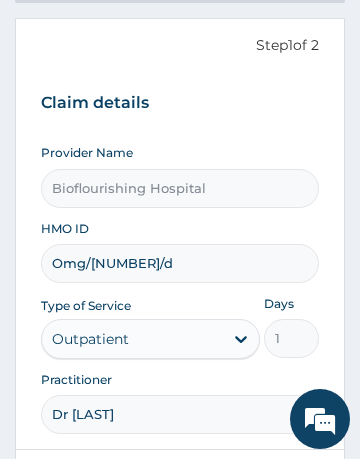 type on "Dr ijeoma" 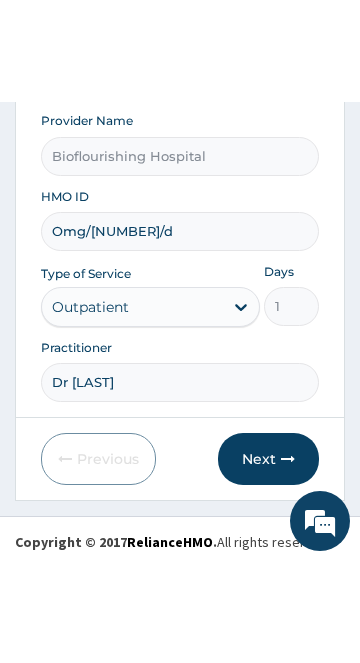 scroll, scrollTop: 315, scrollLeft: 0, axis: vertical 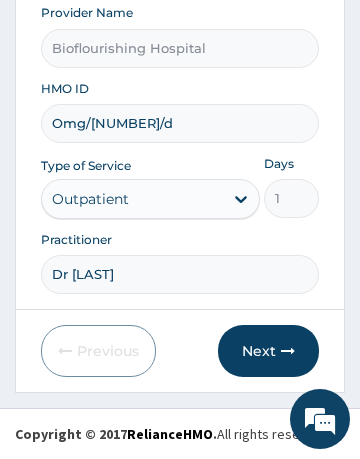 click on "Next" at bounding box center [268, 351] 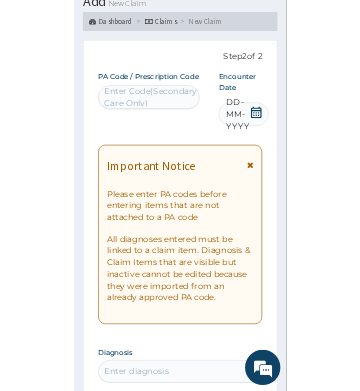 scroll, scrollTop: 122, scrollLeft: 0, axis: vertical 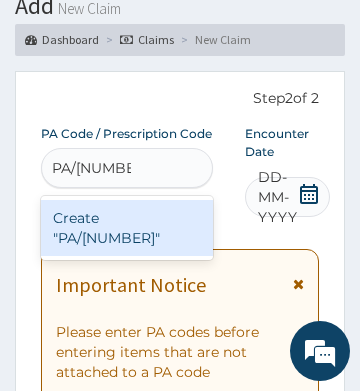 click on "Create "PA/[NUMBER]"" at bounding box center [127, 228] 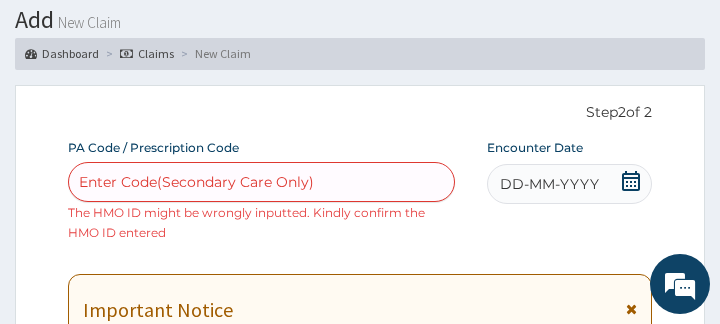 scroll, scrollTop: 106, scrollLeft: 0, axis: vertical 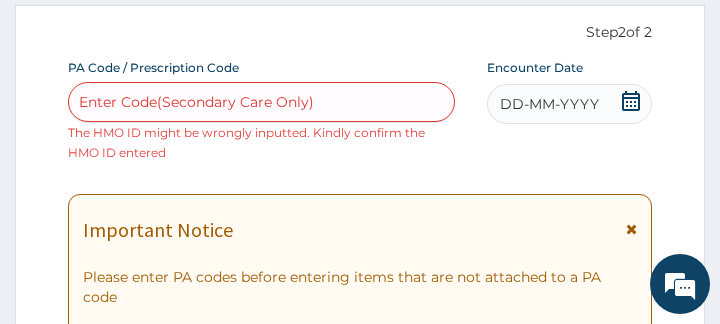click on "PA Code / Prescription Code option Create "PA/604047", selected.   Use Up and Down to choose options, press Enter to select the currently focused option, press Escape to exit the menu, press Tab to select the option and exit the menu. Enter Code(Secondary Care Only) The HMO ID might be wrongly inputted. Kindly confirm the HMO ID entered Encounter Date DD-MM-YYYY Important Notice Please enter PA codes before entering items that are not attached to a PA code   All diagnoses entered must be linked to a claim item. Diagnosis & Claim Items that are visible but inactive cannot be edited because they were imported from an already approved PA code. Diagnosis Enter diagnosis NB: All diagnosis must be linked to a claim item Claim Items No claim item Types Select Type Item Select Item Pair Diagnosis Select Diagnosis Unit Price 0 Add Comment" at bounding box center (360, 748) 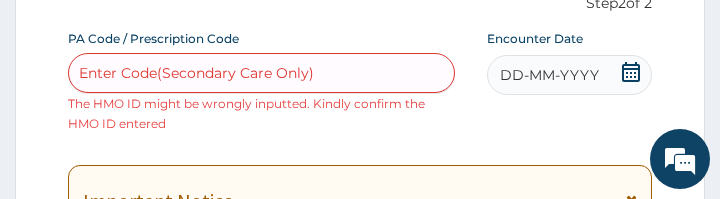 scroll, scrollTop: 214, scrollLeft: 0, axis: vertical 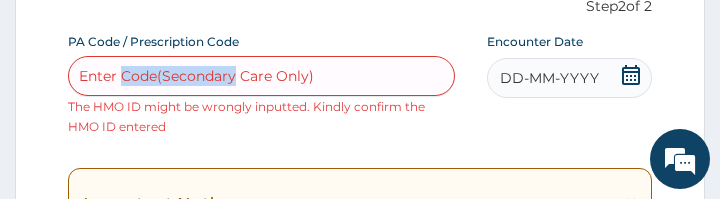 click on "Enter Code(Secondary Care Only) The HMO ID might be wrongly inputted. Kindly confirm the HMO ID entered" at bounding box center (261, 96) 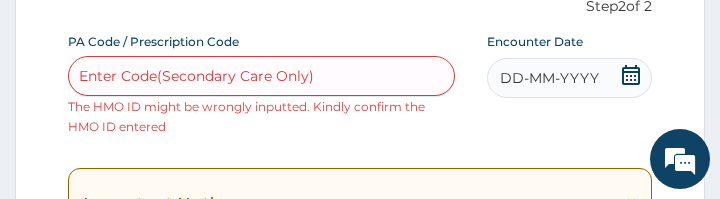 click on "PA Code / Prescription Code option Create "PA/604047", selected.   Use Up and Down to choose options, press Enter to select the currently focused option, press Escape to exit the menu, press Tab to select the option and exit the menu. Enter Code(Secondary Care Only) The HMO ID might be wrongly inputted. Kindly confirm the HMO ID entered Encounter Date DD-MM-YYYY Important Notice Please enter PA codes before entering items that are not attached to a PA code   All diagnoses entered must be linked to a claim item. Diagnosis & Claim Items that are visible but inactive cannot be edited because they were imported from an already approved PA code. Diagnosis Enter diagnosis NB: All diagnosis must be linked to a claim item Claim Items No claim item Types Select Type Item Select Item Pair Diagnosis Select Diagnosis Unit Price 0 Add Comment" at bounding box center (360, 722) 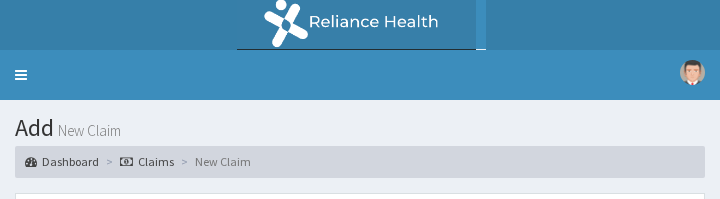 scroll, scrollTop: 0, scrollLeft: 0, axis: both 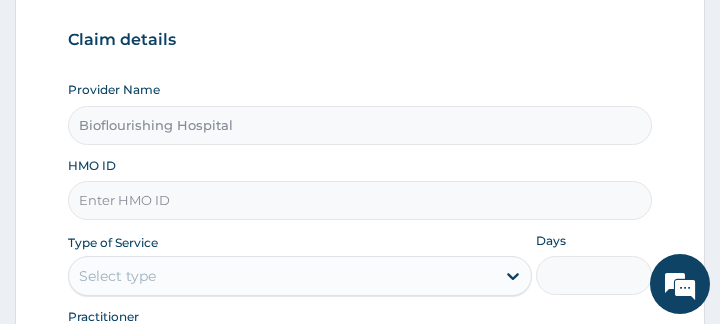 click on "HMO ID" at bounding box center [360, 200] 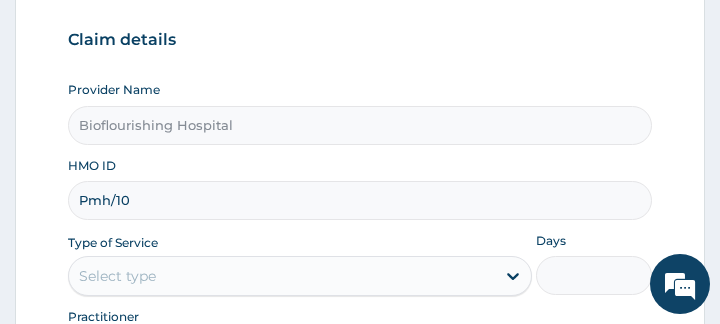 scroll, scrollTop: 0, scrollLeft: 0, axis: both 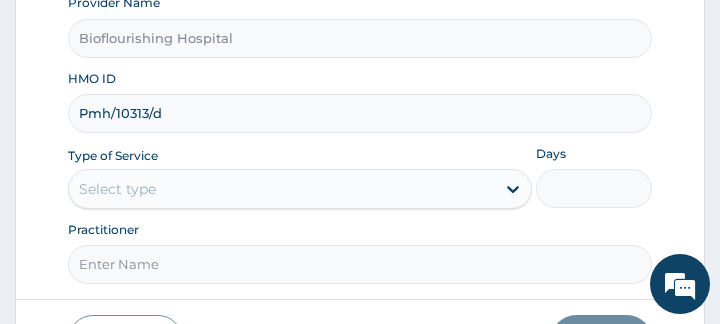 type on "Pmh/10313/d" 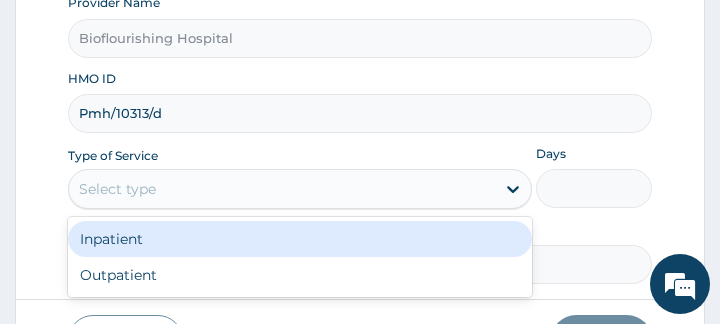 click on "Outpatient" at bounding box center [300, 275] 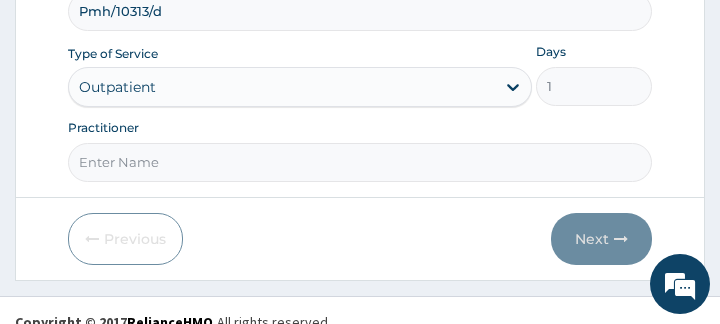 scroll, scrollTop: 440, scrollLeft: 0, axis: vertical 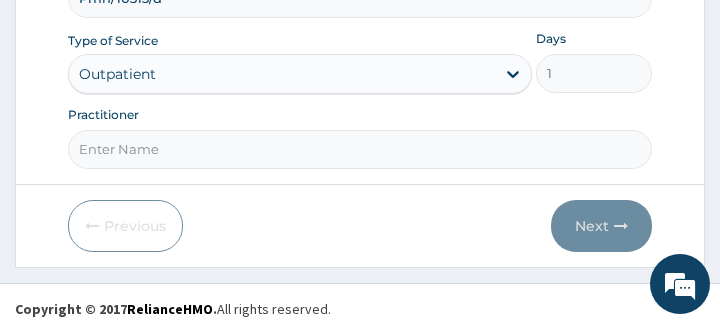 click on "Practitioner" at bounding box center (360, 149) 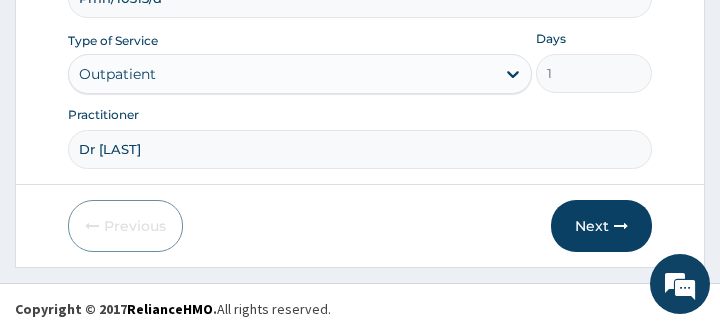 scroll, scrollTop: 450, scrollLeft: 0, axis: vertical 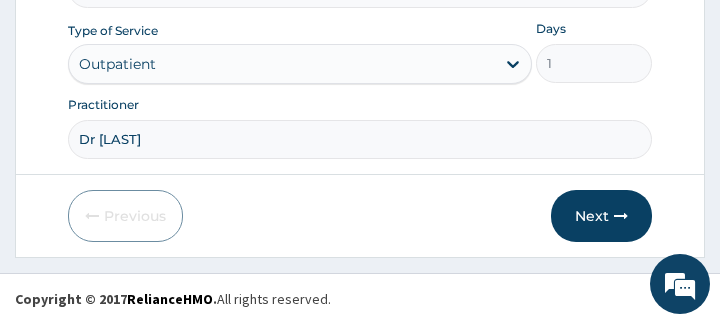 type on "Dr [LAST]" 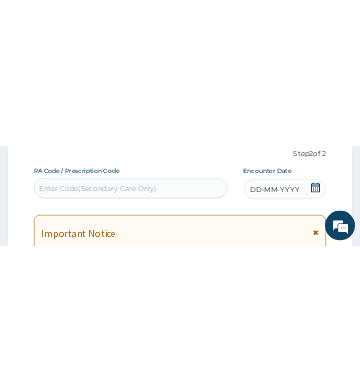 scroll, scrollTop: 204, scrollLeft: 0, axis: vertical 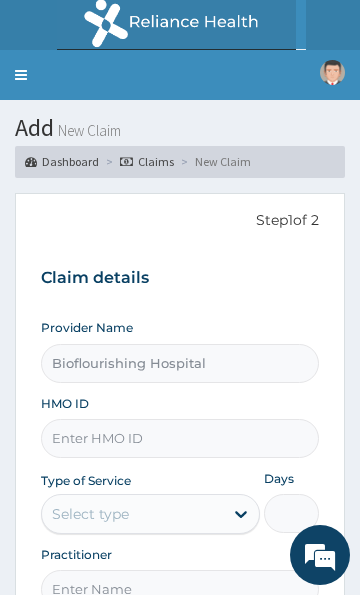 click on "HMO ID" at bounding box center (180, 438) 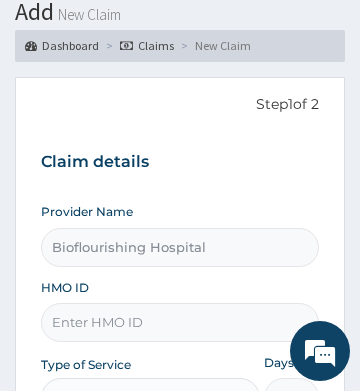 scroll, scrollTop: 116, scrollLeft: 0, axis: vertical 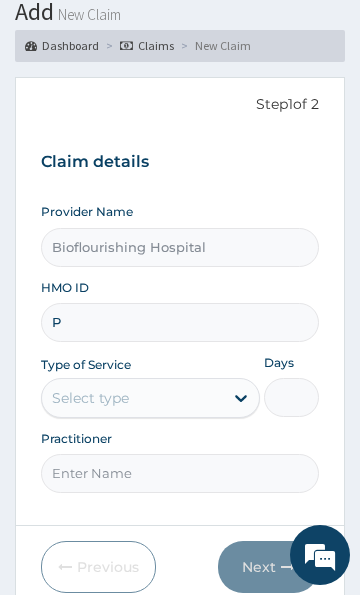 type on "P" 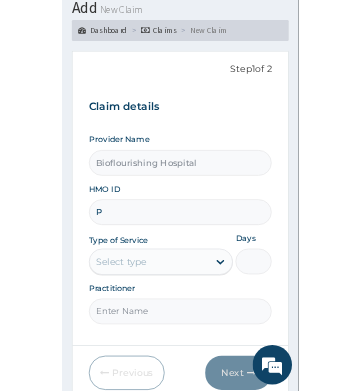 scroll, scrollTop: 0, scrollLeft: 0, axis: both 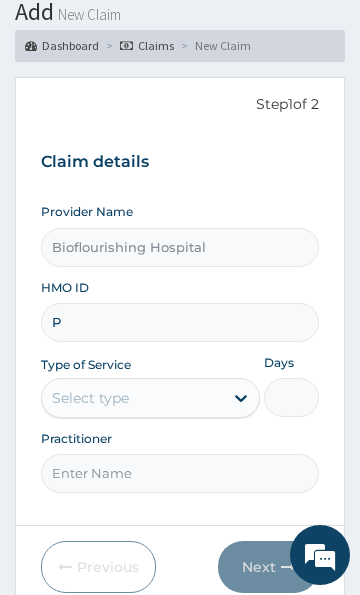 click on "P" at bounding box center (180, 322) 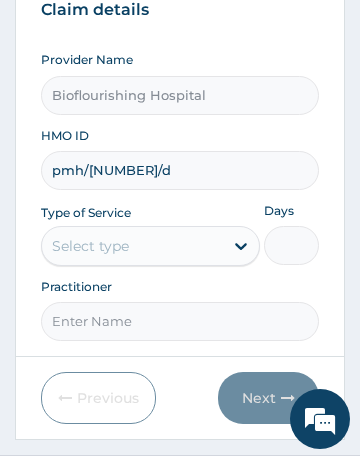 scroll, scrollTop: 271, scrollLeft: 0, axis: vertical 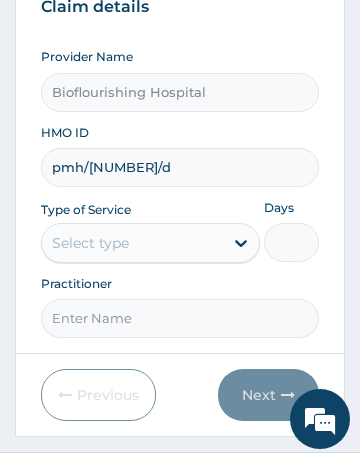 type on "pmh/10313/d" 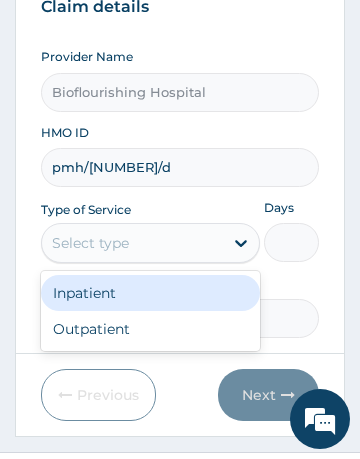 click on "Outpatient" at bounding box center [151, 329] 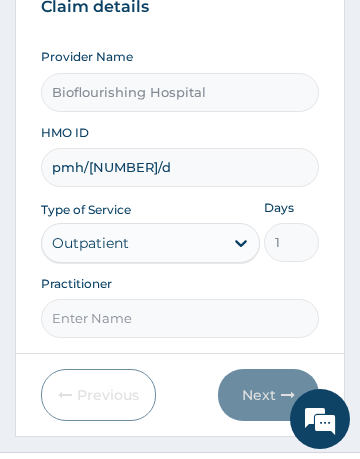 scroll, scrollTop: 145, scrollLeft: 0, axis: vertical 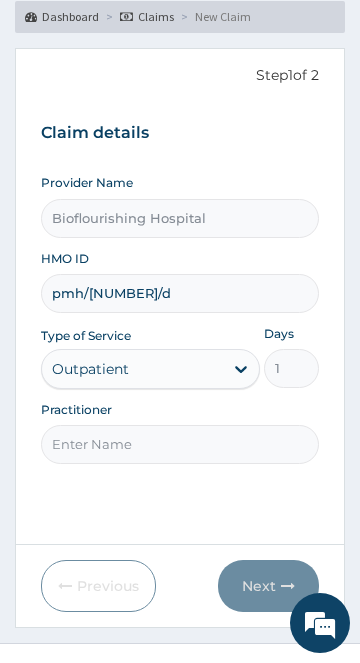 click on "Practitioner" at bounding box center (180, 444) 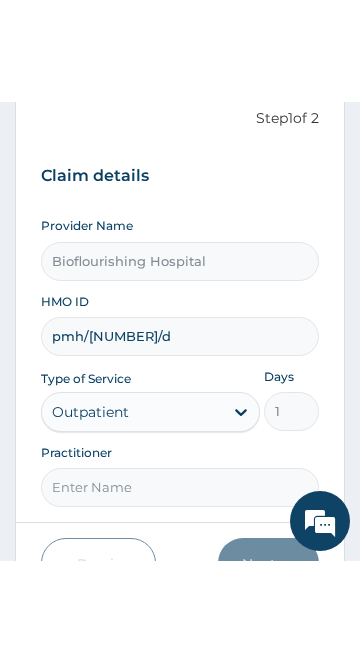 scroll, scrollTop: 315, scrollLeft: 0, axis: vertical 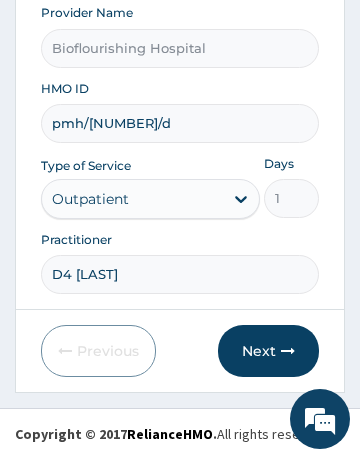 click on "D4 ijeoma" at bounding box center (180, 274) 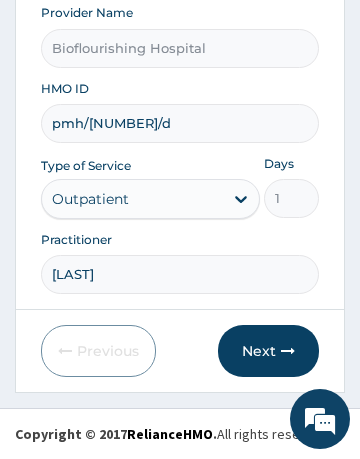 type on "DR ijeoma" 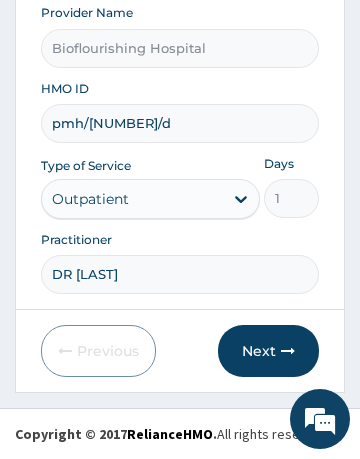 click at bounding box center (288, 351) 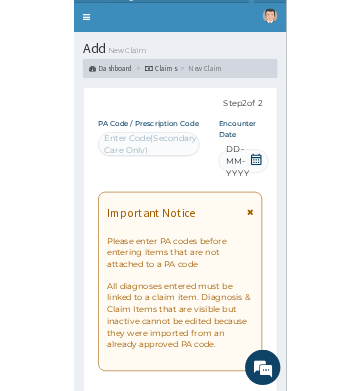 scroll, scrollTop: 0, scrollLeft: 0, axis: both 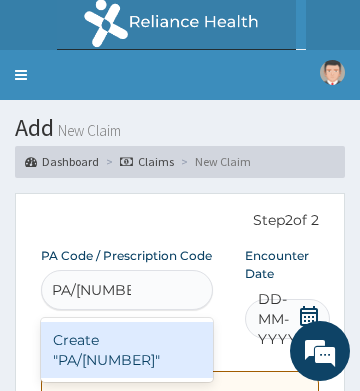 click on "Create "PA/604047"" at bounding box center [127, 350] 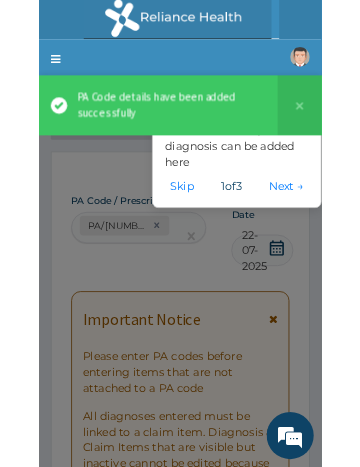 scroll, scrollTop: 1863, scrollLeft: 0, axis: vertical 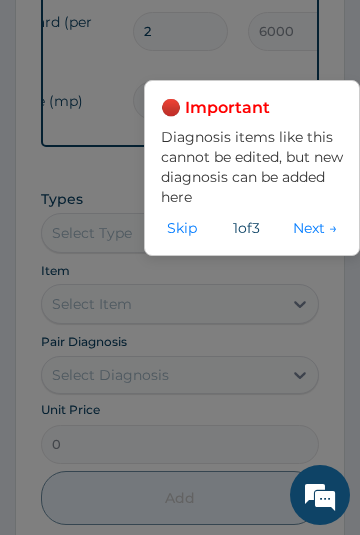 click on "Skip" at bounding box center [182, 228] 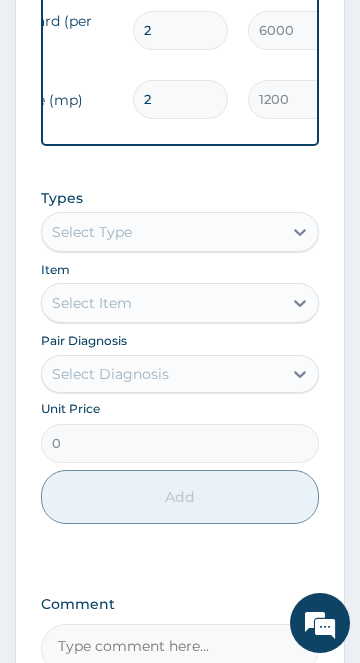 scroll, scrollTop: 2237, scrollLeft: 0, axis: vertical 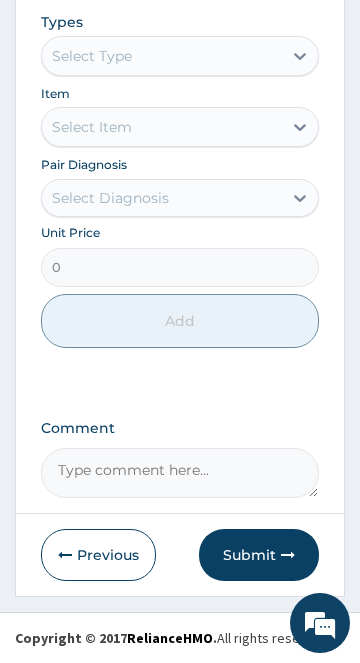 click on "Submit" at bounding box center [259, 555] 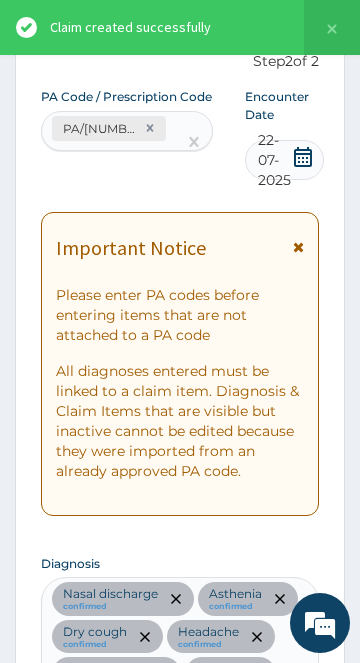 scroll, scrollTop: 2237, scrollLeft: 0, axis: vertical 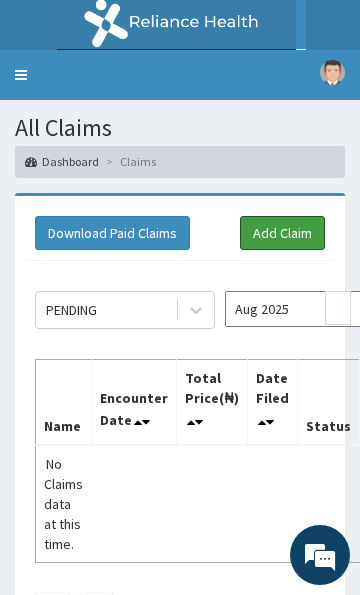 click on "Add Claim" at bounding box center (282, 233) 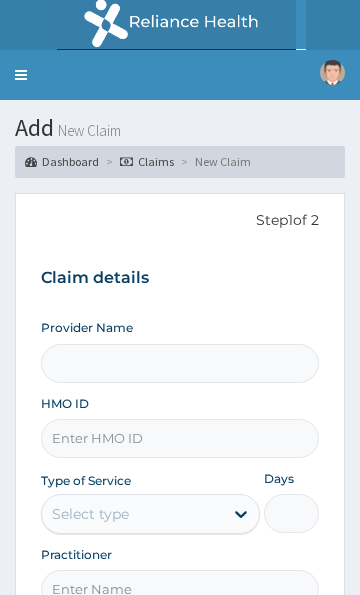 scroll, scrollTop: 0, scrollLeft: 0, axis: both 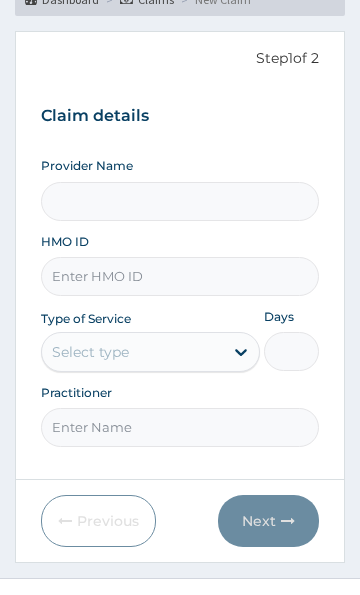 type on "Bioflourishing Hospital" 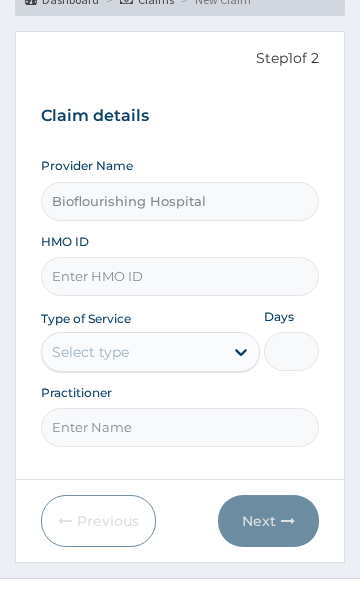 click on "HMO ID" at bounding box center (180, 276) 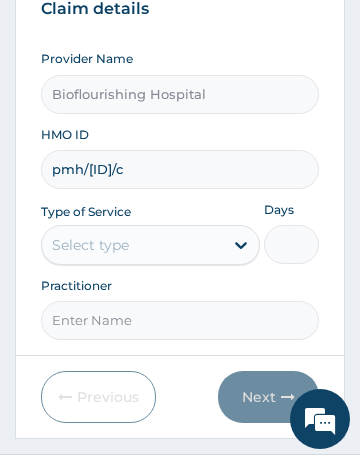 scroll, scrollTop: 269, scrollLeft: 0, axis: vertical 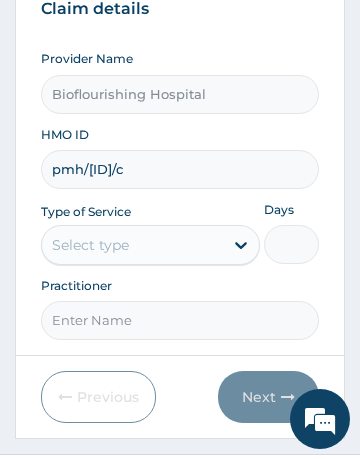 type on "pmh/[ID]/c" 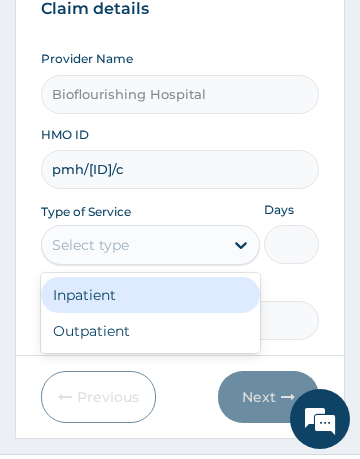 click on "Outpatient" at bounding box center [151, 331] 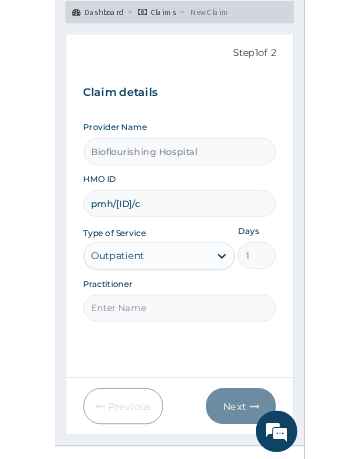 scroll, scrollTop: 175, scrollLeft: 0, axis: vertical 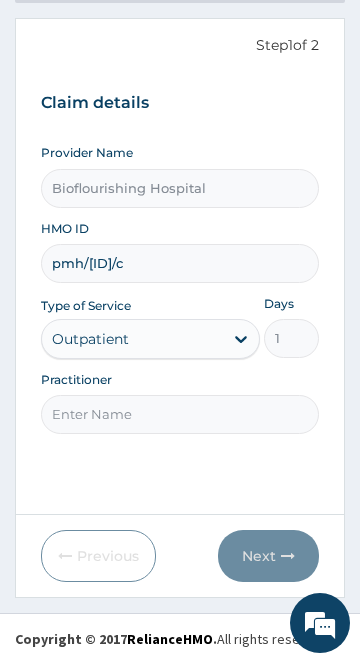 click on "Practitioner" at bounding box center [180, 414] 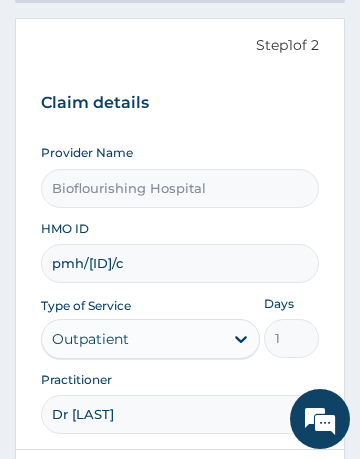 scroll, scrollTop: 0, scrollLeft: 0, axis: both 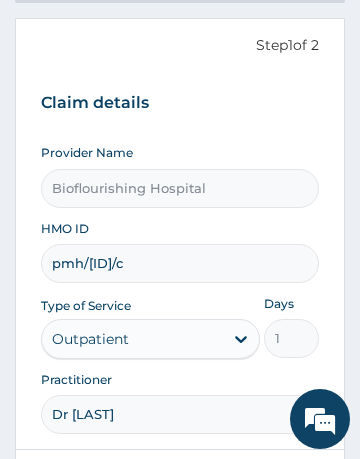 type on "Dr [LAST]" 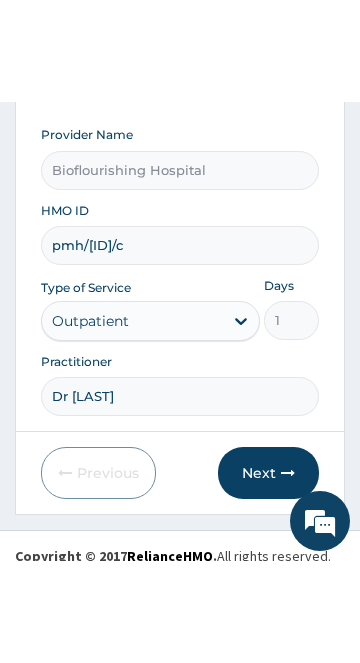 scroll, scrollTop: 315, scrollLeft: 0, axis: vertical 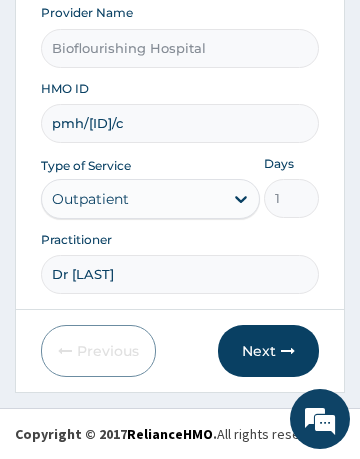 click at bounding box center (288, 351) 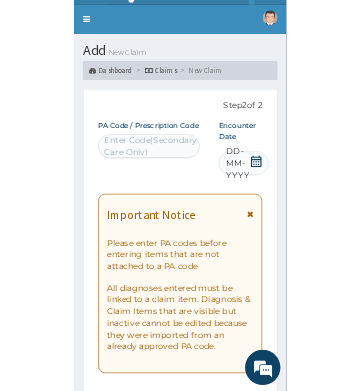 scroll, scrollTop: 41, scrollLeft: 0, axis: vertical 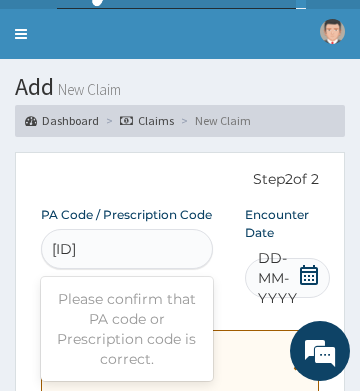 click on "[ID]" at bounding box center (79, 249) 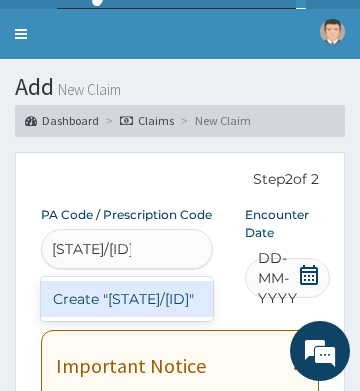 click on "Create "[STATE]/[ID]"" at bounding box center (127, 299) 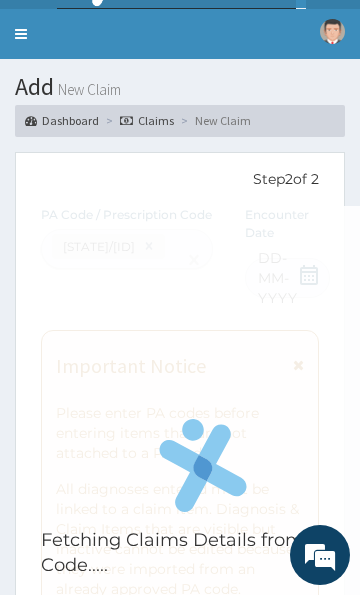 click on "Select Item" at bounding box center [180, 1309] 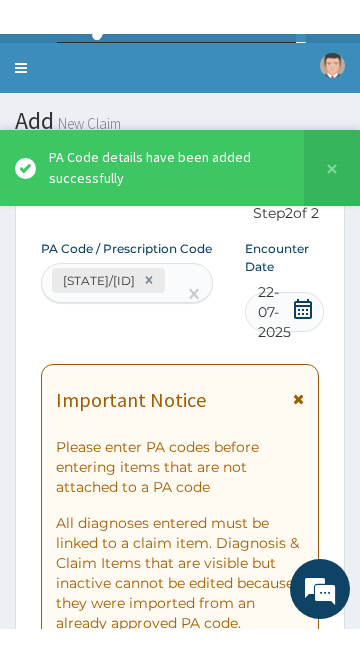 scroll, scrollTop: 2166, scrollLeft: 0, axis: vertical 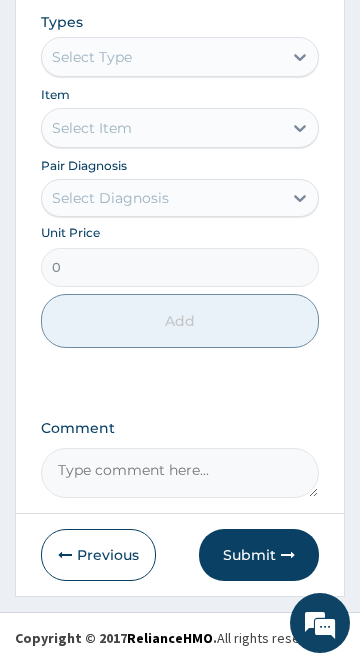 click on "Submit" at bounding box center [259, 555] 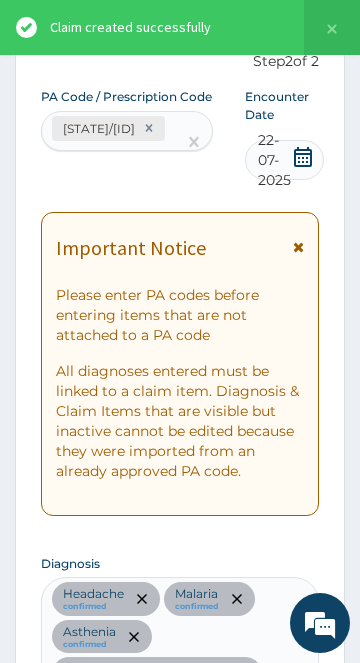 scroll, scrollTop: 2267, scrollLeft: 0, axis: vertical 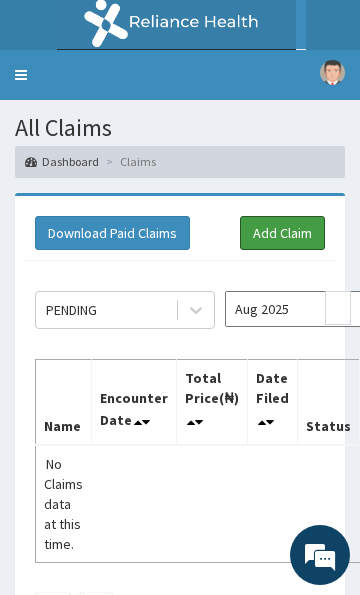 click on "Add Claim" at bounding box center (282, 233) 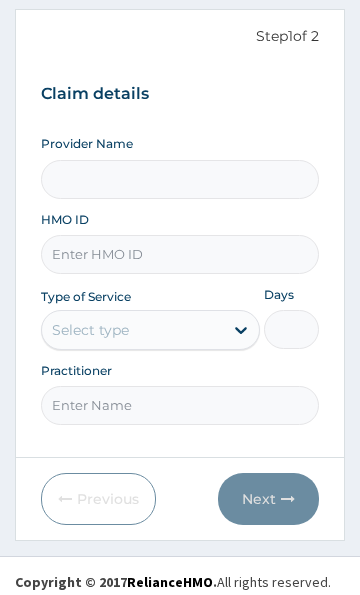 type on "Bioflourishing Hospital" 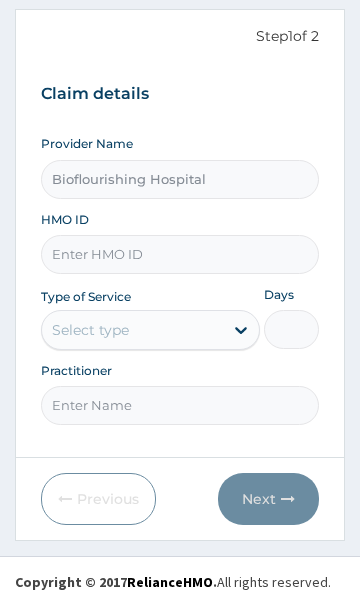 scroll, scrollTop: 184, scrollLeft: 0, axis: vertical 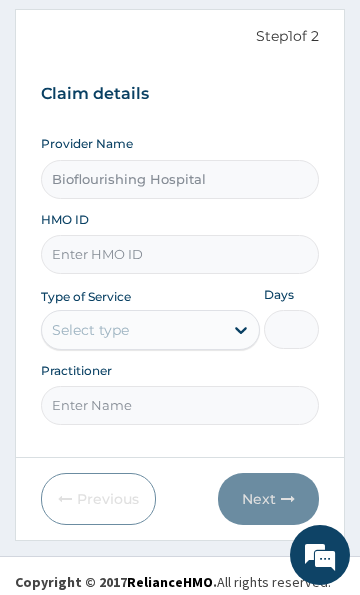 click on "HMO ID" at bounding box center [180, 254] 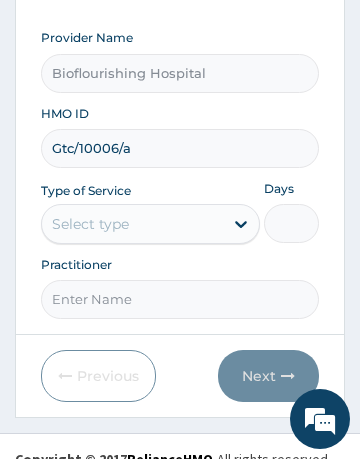 scroll, scrollTop: 291, scrollLeft: 0, axis: vertical 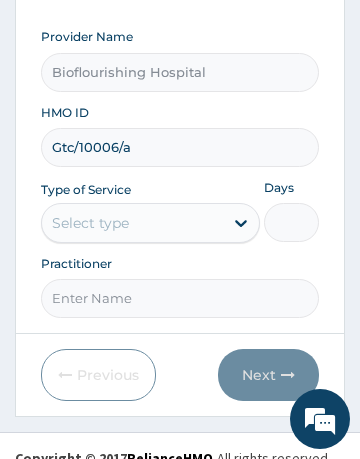 type on "Gtc/10006/a" 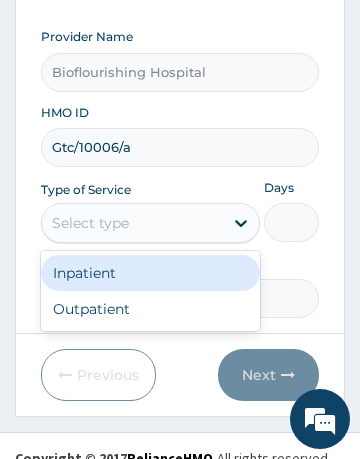 click on "Outpatient" at bounding box center (151, 309) 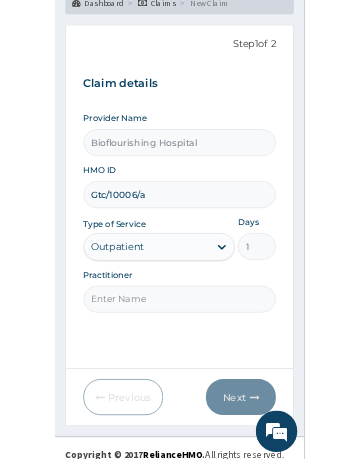 scroll, scrollTop: 175, scrollLeft: 0, axis: vertical 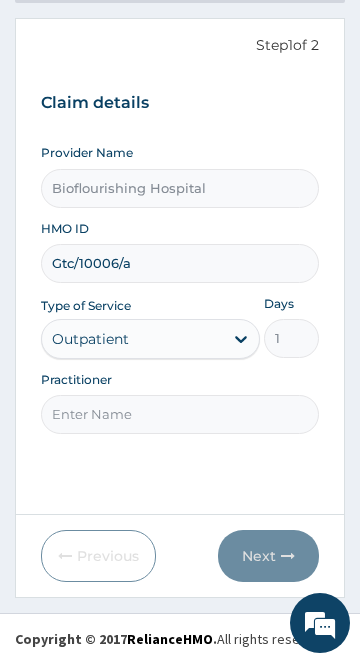 click on "Practitioner" at bounding box center (180, 414) 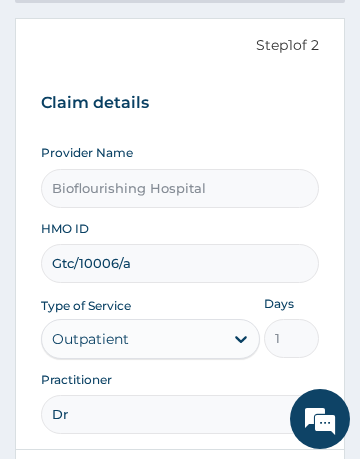 scroll, scrollTop: 0, scrollLeft: 0, axis: both 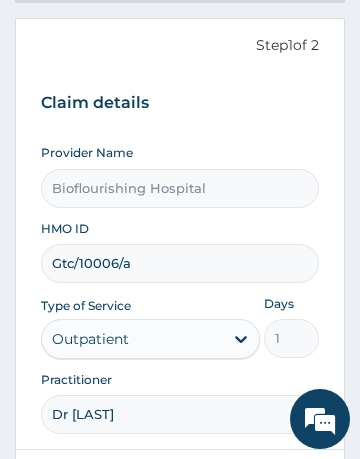 type on "Dr [LAST]" 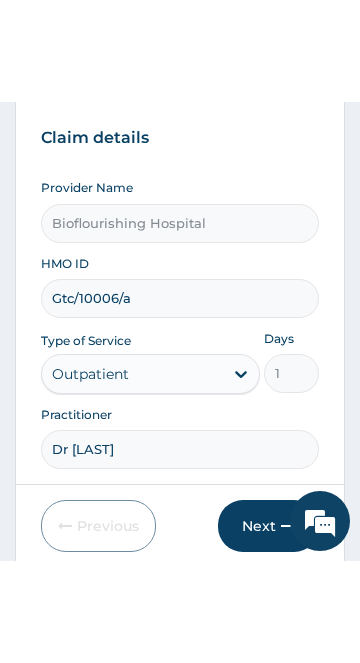 scroll, scrollTop: 315, scrollLeft: 0, axis: vertical 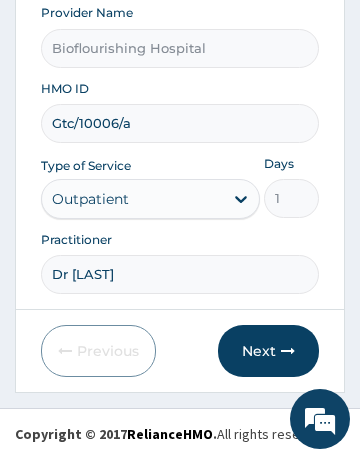 click on "Next" at bounding box center (268, 351) 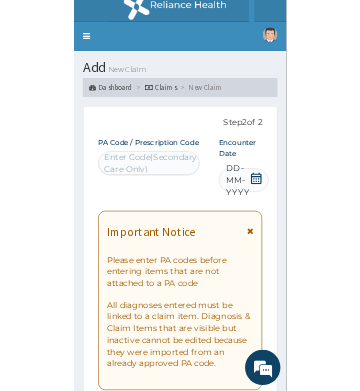 scroll, scrollTop: 7, scrollLeft: 0, axis: vertical 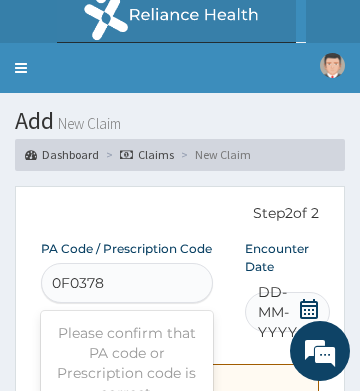 click on "0F0378" at bounding box center [79, 283] 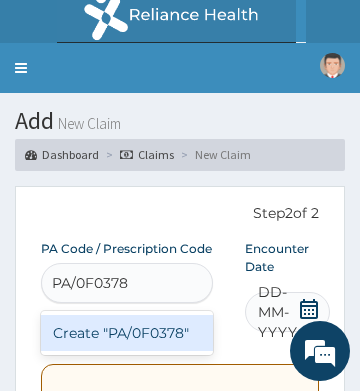 click on "Create "PA/0F0378"" at bounding box center (127, 333) 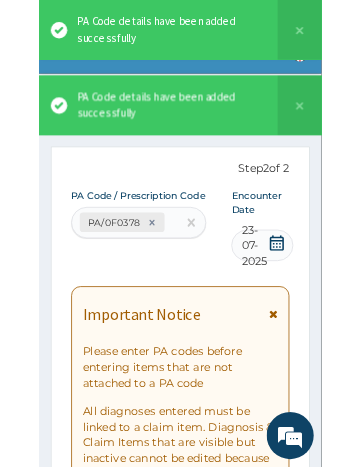 scroll, scrollTop: 1261, scrollLeft: 0, axis: vertical 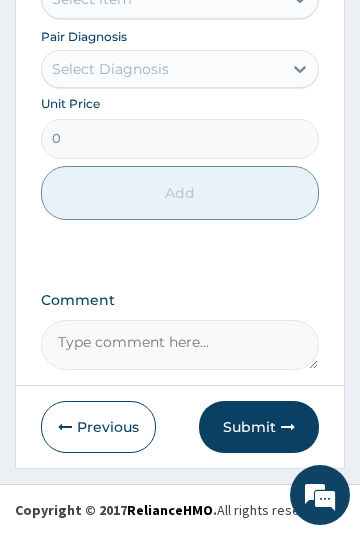 click at bounding box center [288, 427] 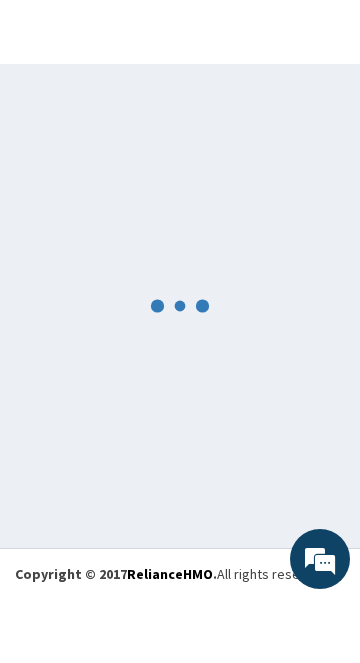 scroll, scrollTop: 144, scrollLeft: 0, axis: vertical 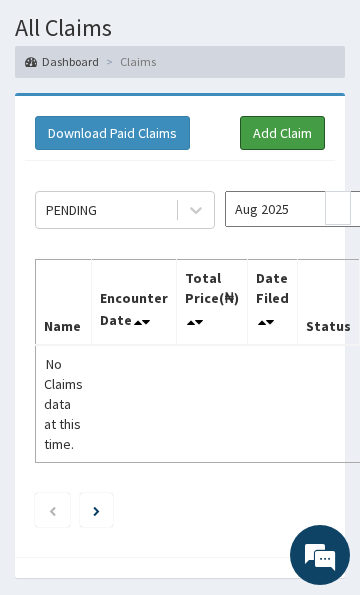 click on "Add Claim" at bounding box center [282, 133] 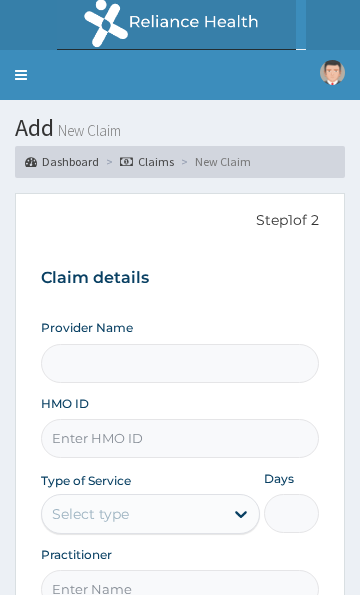 type on "Bioflourishing Hospital" 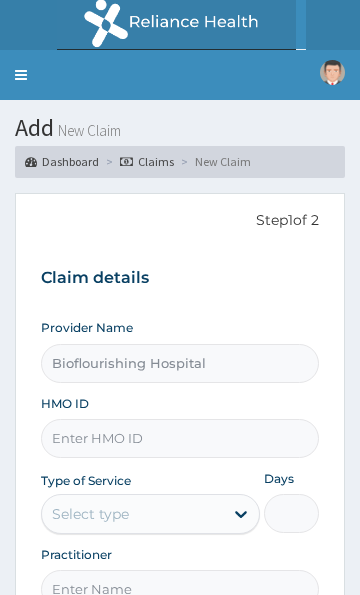 scroll, scrollTop: 0, scrollLeft: 0, axis: both 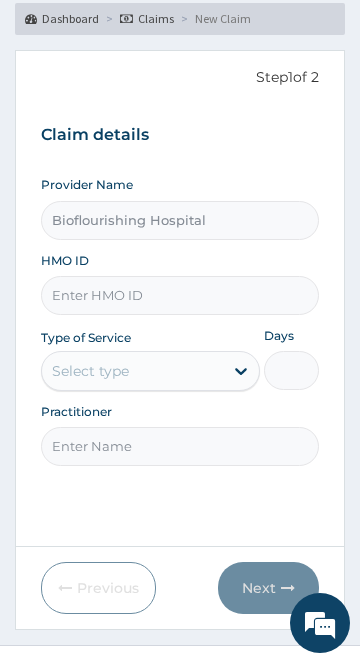 click on "HMO ID" at bounding box center (180, 295) 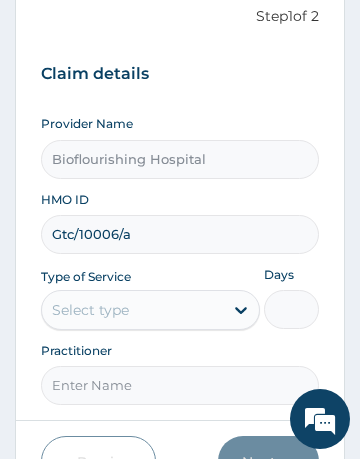scroll, scrollTop: 232, scrollLeft: 0, axis: vertical 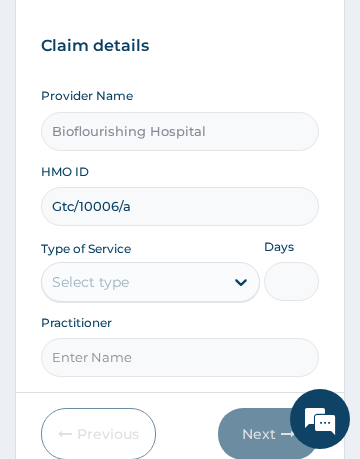 type on "Gtc/10006/a" 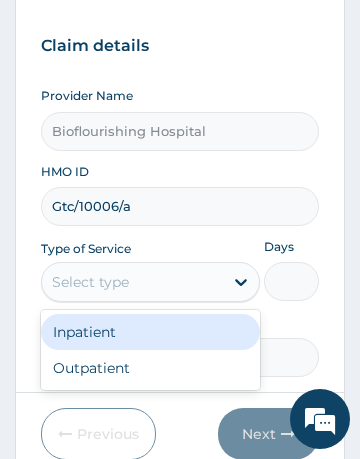 click on "Outpatient" at bounding box center [151, 368] 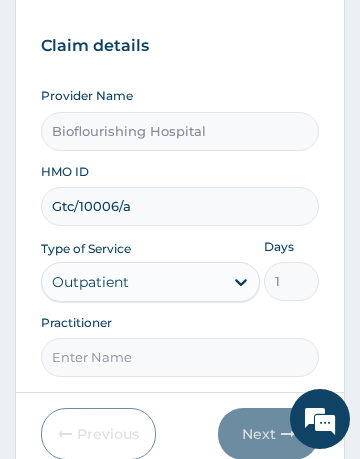 scroll, scrollTop: 145, scrollLeft: 0, axis: vertical 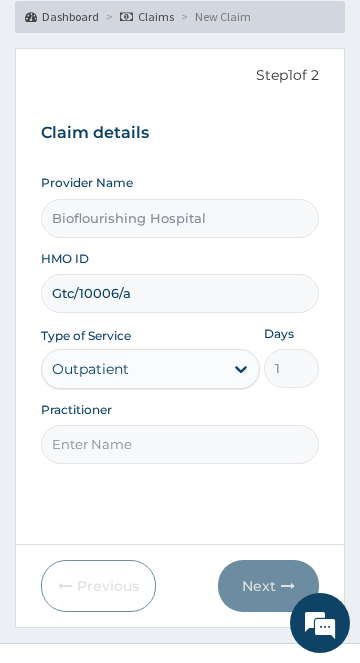 click on "Practitioner" at bounding box center [180, 444] 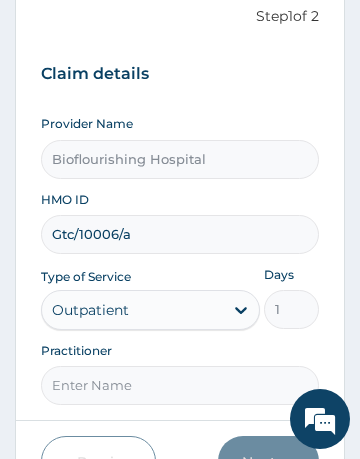 scroll, scrollTop: 315, scrollLeft: 0, axis: vertical 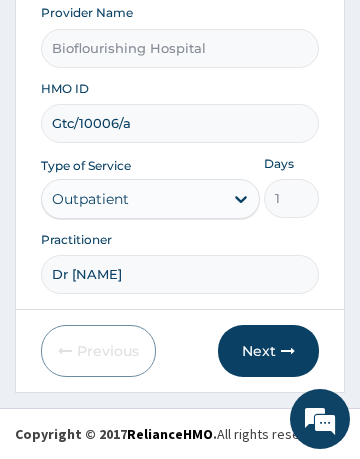 type on "Dr ijeoma" 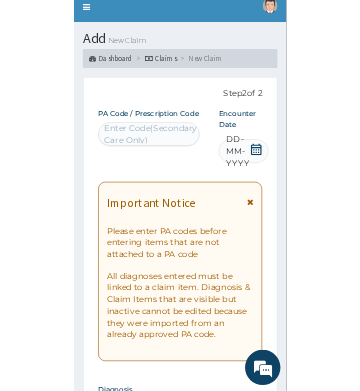 scroll, scrollTop: 0, scrollLeft: 0, axis: both 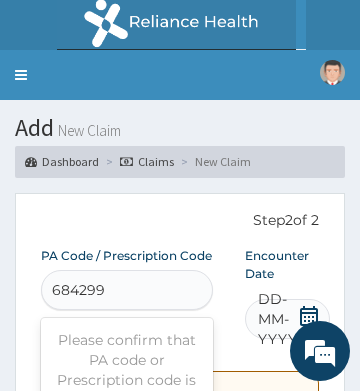 click on "684299" at bounding box center [79, 290] 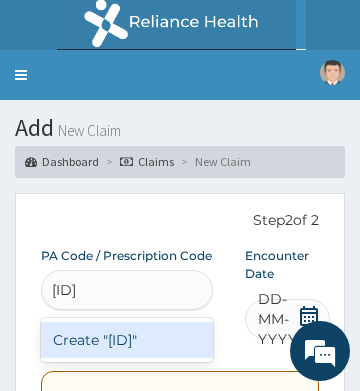 click on "Create "PA/684299"" at bounding box center [127, 340] 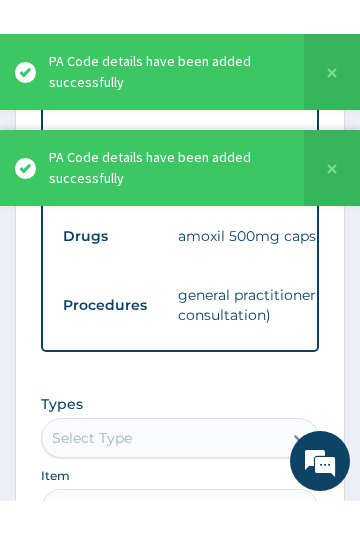 scroll, scrollTop: 1327, scrollLeft: 0, axis: vertical 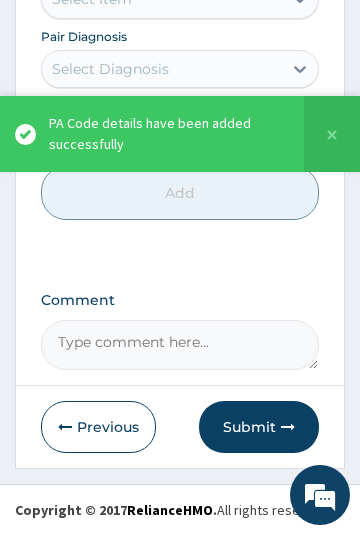 click on "Submit" at bounding box center [259, 427] 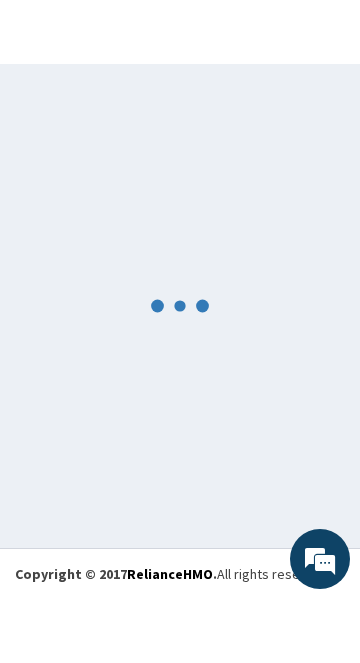 scroll, scrollTop: 144, scrollLeft: 0, axis: vertical 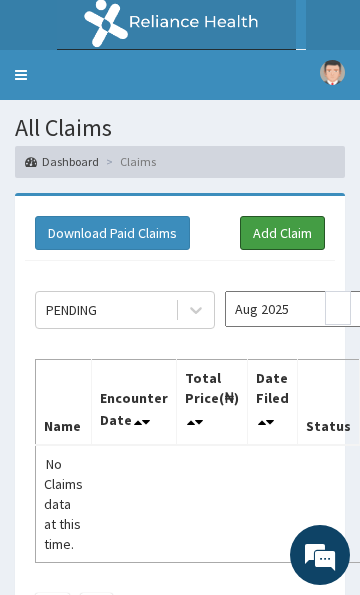 click on "Add Claim" at bounding box center [282, 233] 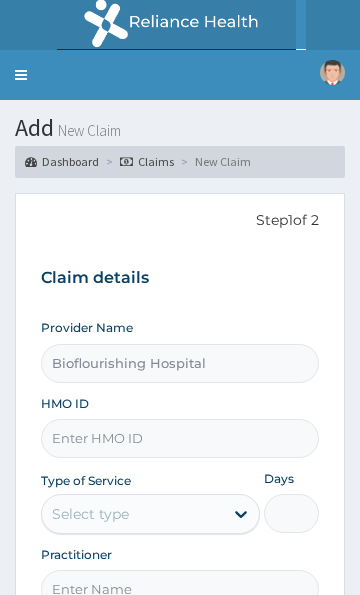 scroll, scrollTop: 0, scrollLeft: 0, axis: both 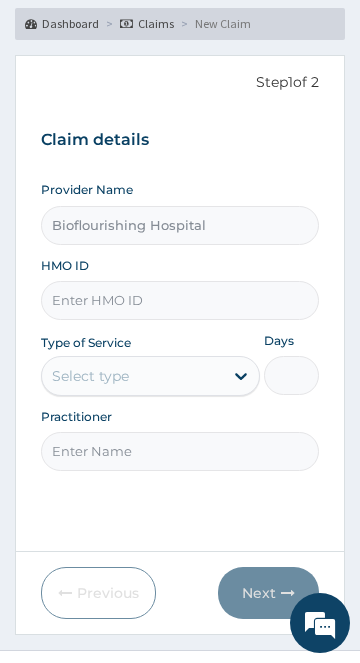 click on "HMO ID" at bounding box center (180, 300) 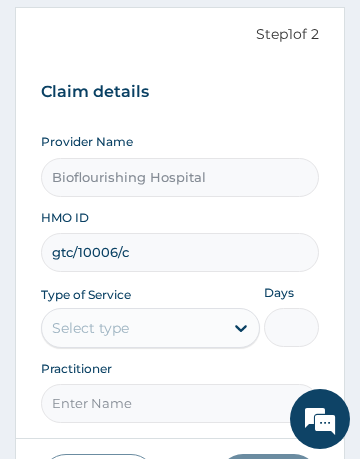 scroll, scrollTop: 245, scrollLeft: 0, axis: vertical 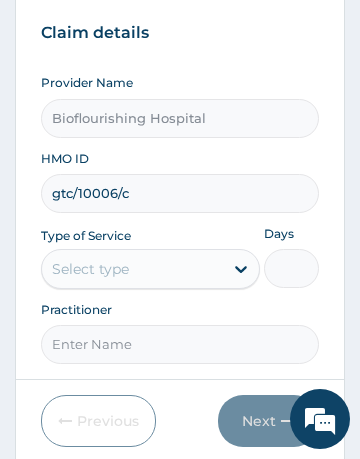 type on "gtc/10006/c" 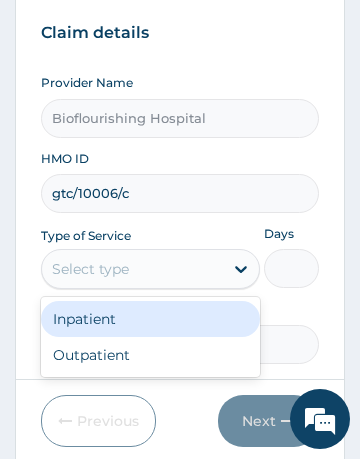 click on "Outpatient" at bounding box center [151, 355] 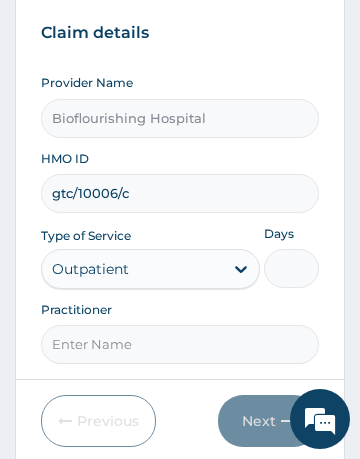 type on "1" 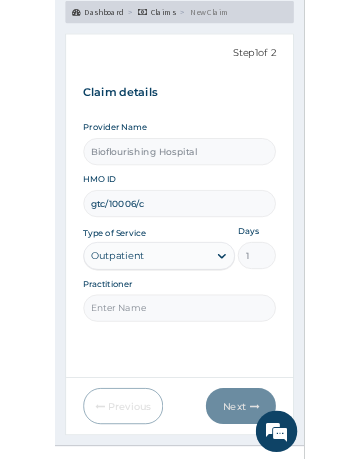scroll, scrollTop: 175, scrollLeft: 0, axis: vertical 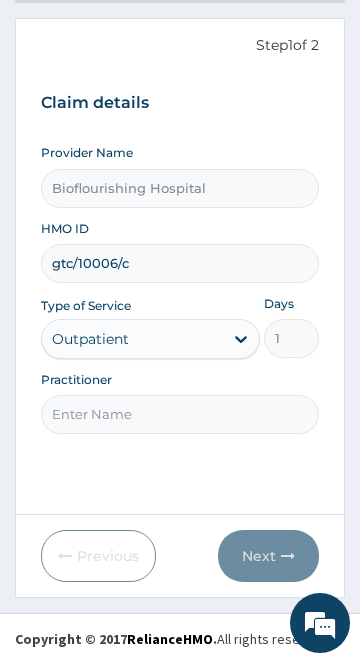 click on "Practitioner" at bounding box center [180, 414] 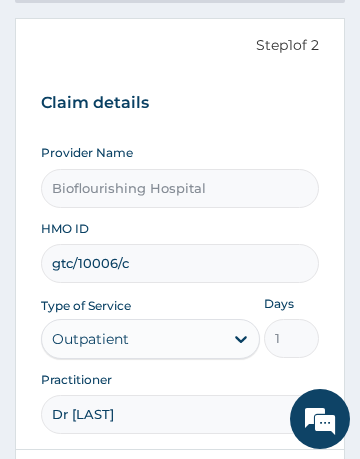 type on "Dr ijeoma" 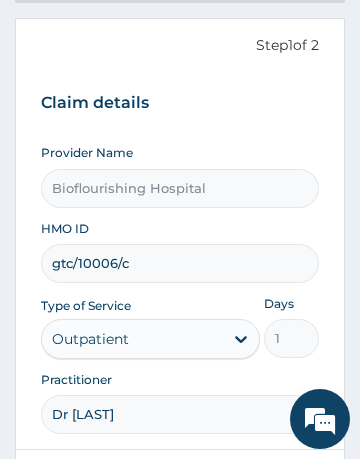 scroll, scrollTop: 0, scrollLeft: 0, axis: both 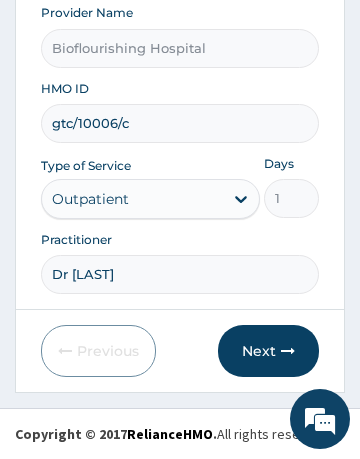 click at bounding box center [288, 351] 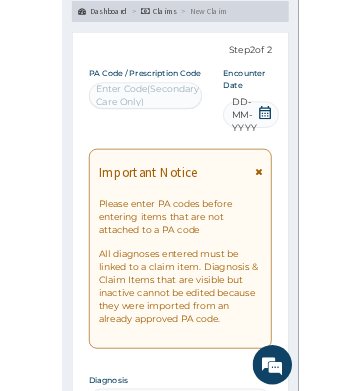 scroll, scrollTop: 139, scrollLeft: 0, axis: vertical 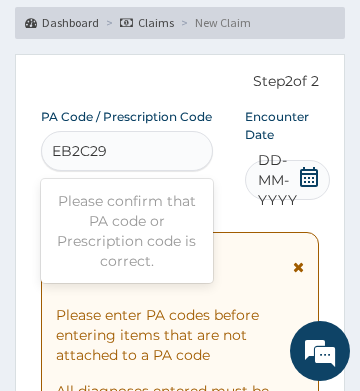click on "EB2C29" at bounding box center (80, 151) 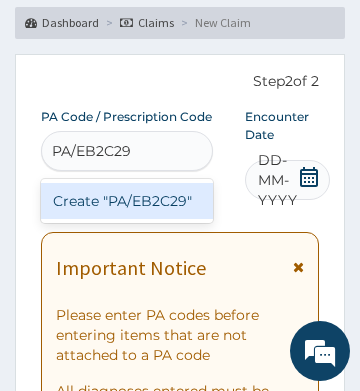 click on "Create "PA/EB2C29"" at bounding box center [127, 201] 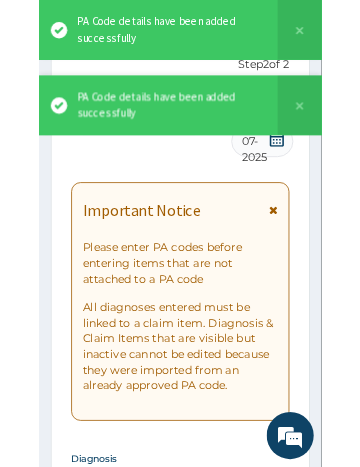 scroll, scrollTop: 1120, scrollLeft: 0, axis: vertical 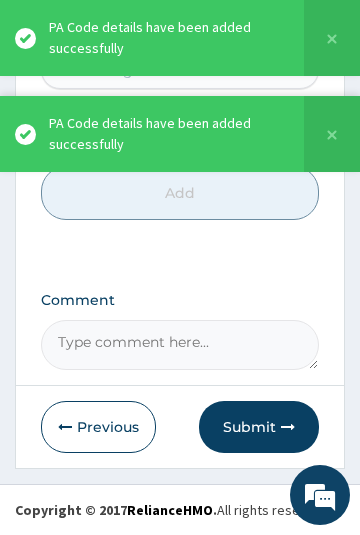 click on "Submit" at bounding box center (259, 427) 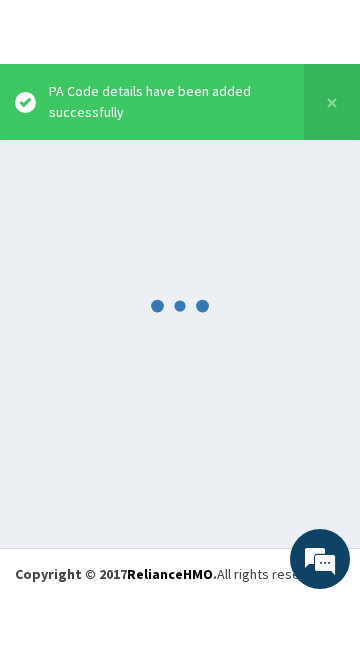 scroll, scrollTop: 144, scrollLeft: 0, axis: vertical 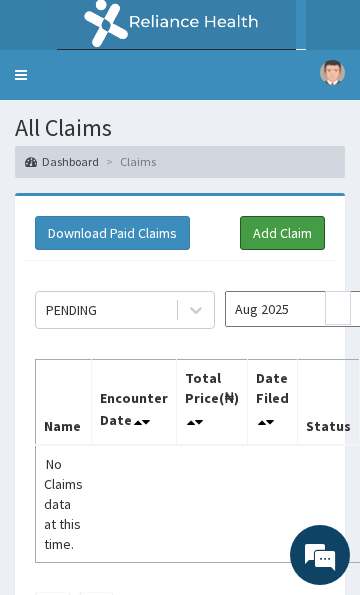 click on "Add Claim" at bounding box center [282, 233] 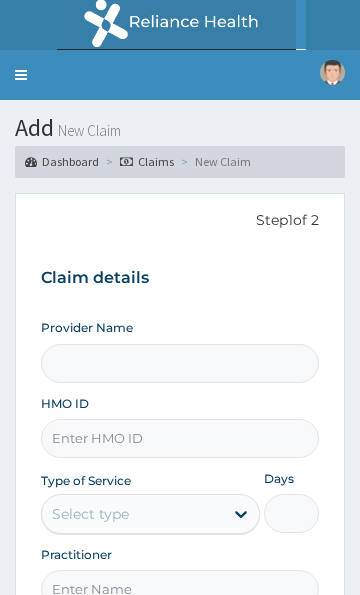 type on "Bioflourishing Hospital" 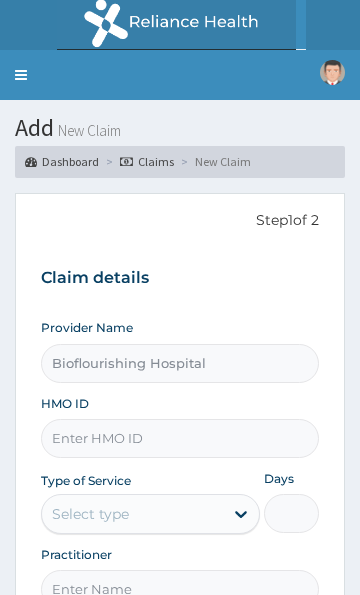 scroll, scrollTop: 0, scrollLeft: 0, axis: both 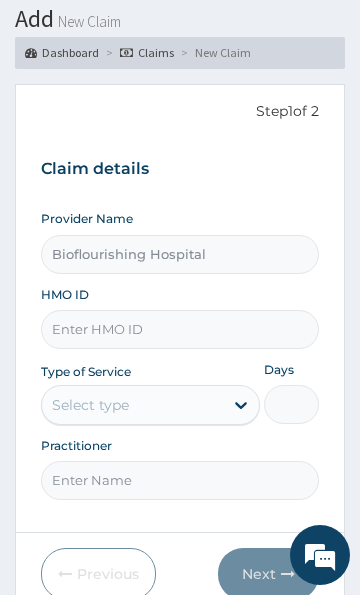 paste on "Sbg/10072/A" 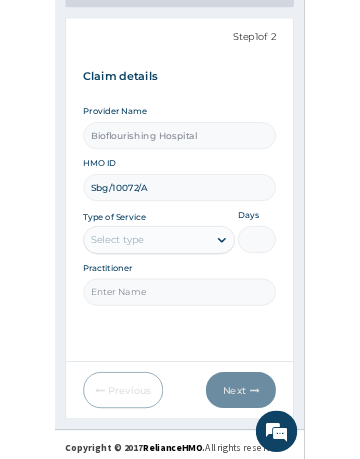 scroll, scrollTop: 175, scrollLeft: 0, axis: vertical 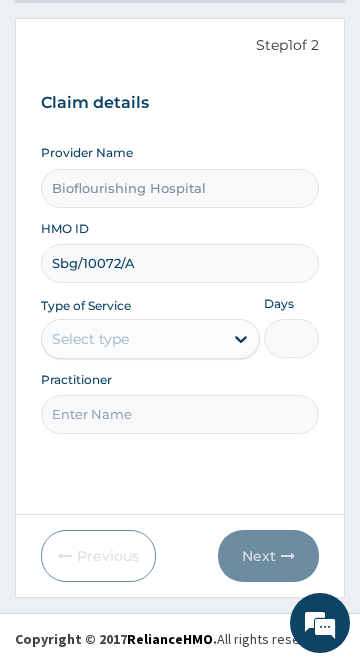 type on "Sbg/10072/A" 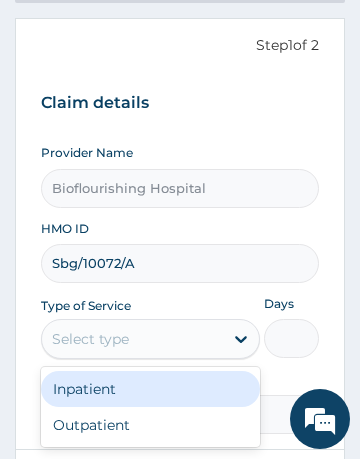 click on "Outpatient" at bounding box center (151, 425) 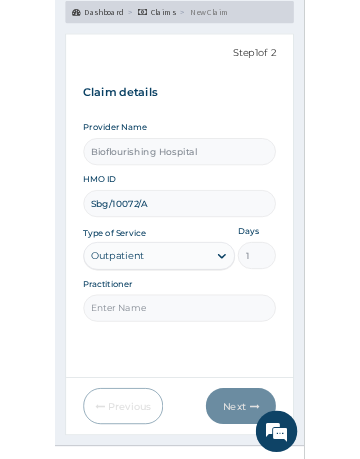 scroll, scrollTop: 175, scrollLeft: 0, axis: vertical 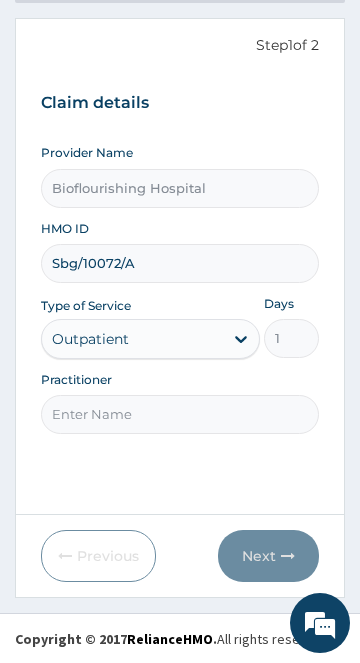 click on "Practitioner" at bounding box center (180, 414) 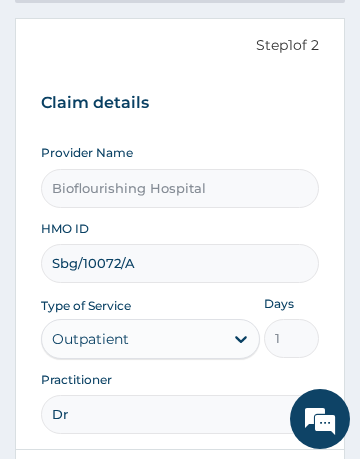 scroll, scrollTop: 0, scrollLeft: 0, axis: both 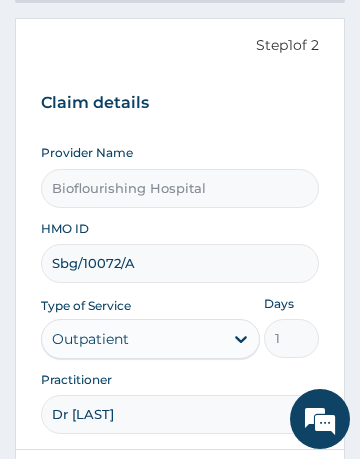 type on "Dr ijeoma" 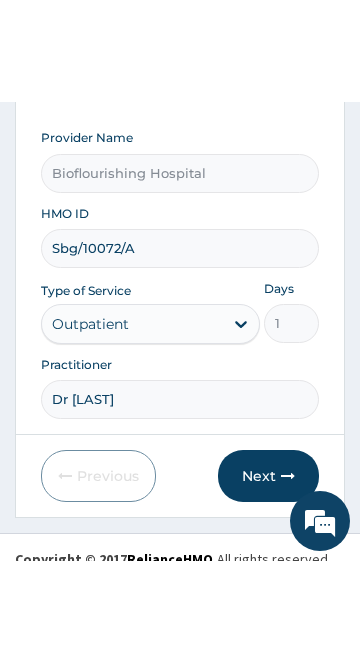 scroll, scrollTop: 315, scrollLeft: 0, axis: vertical 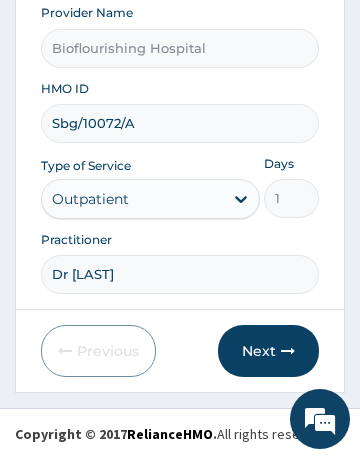 click at bounding box center [288, 351] 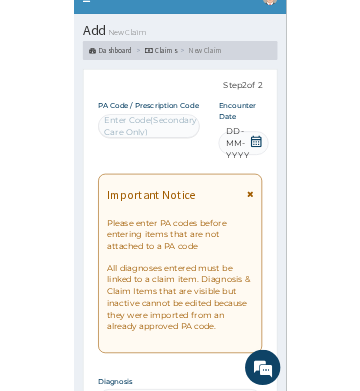 scroll, scrollTop: 75, scrollLeft: 0, axis: vertical 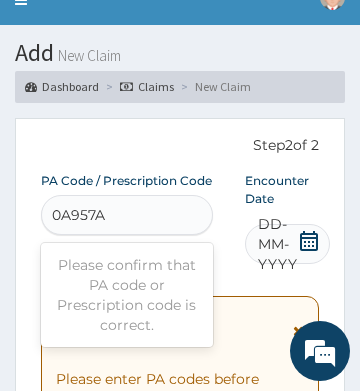 click on "0A957A" at bounding box center (79, 215) 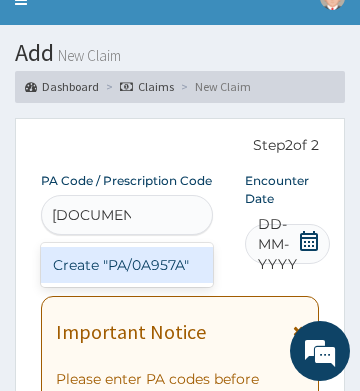 click on "Create "PA/0A957A"" at bounding box center (127, 265) 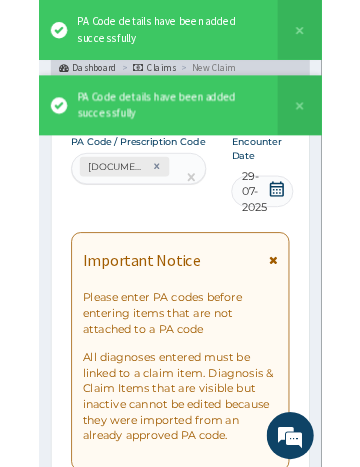 scroll, scrollTop: 1039, scrollLeft: 0, axis: vertical 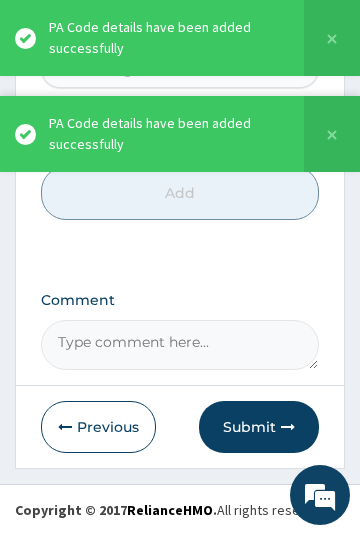 click on "Submit" at bounding box center (259, 427) 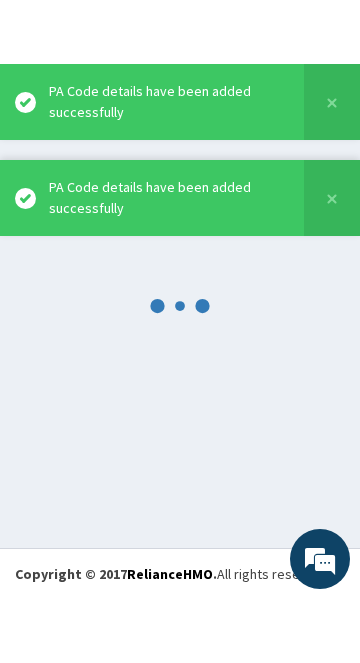 scroll, scrollTop: 144, scrollLeft: 0, axis: vertical 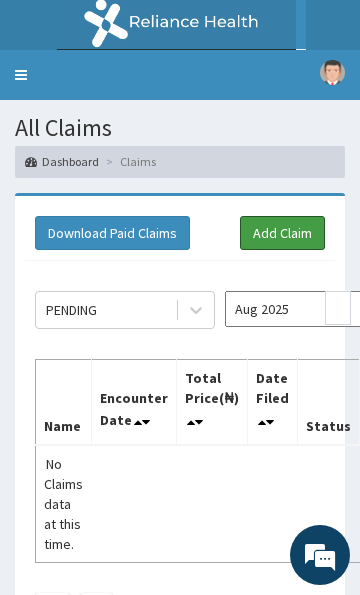 click on "Add Claim" at bounding box center (282, 233) 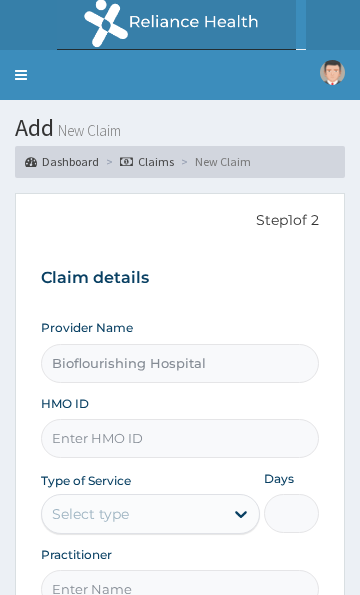 click on "HMO ID" at bounding box center [180, 438] 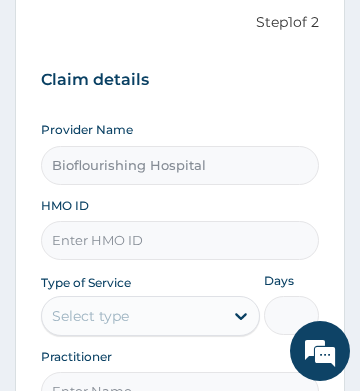 scroll, scrollTop: 242, scrollLeft: 0, axis: vertical 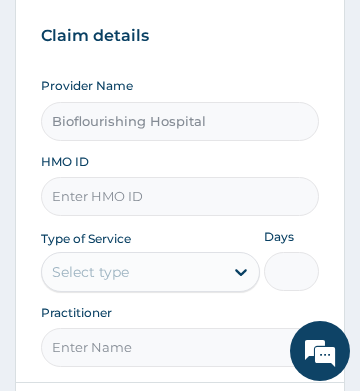 type on "No" 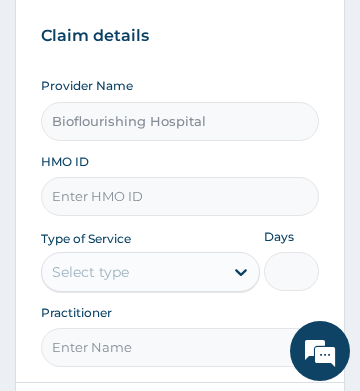 paste on "Sbg/10072/A" 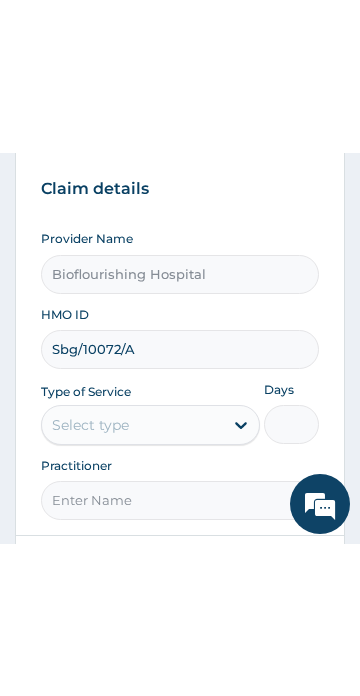 scroll, scrollTop: 165, scrollLeft: 0, axis: vertical 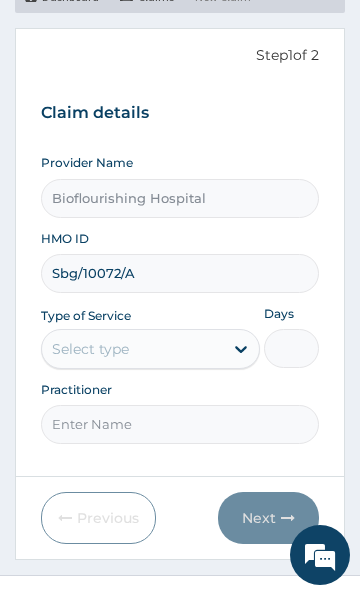 type on "Sbg/10072/A" 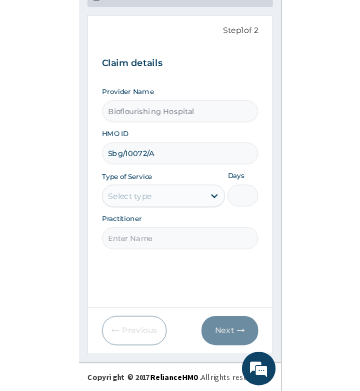 scroll, scrollTop: 0, scrollLeft: 0, axis: both 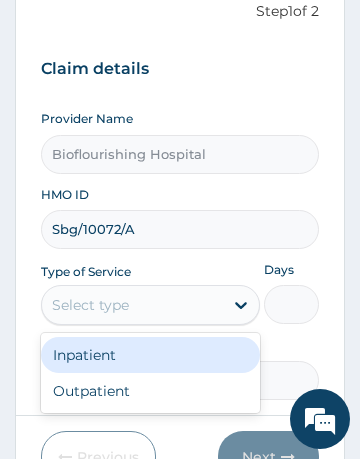 click on "Outpatient" at bounding box center [151, 391] 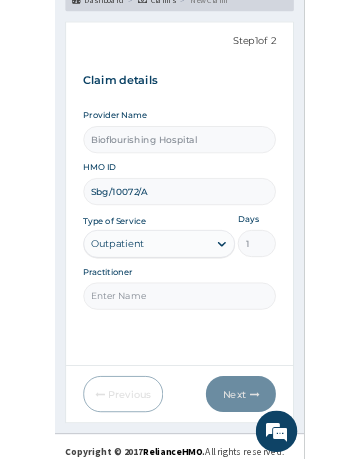 scroll, scrollTop: 165, scrollLeft: 0, axis: vertical 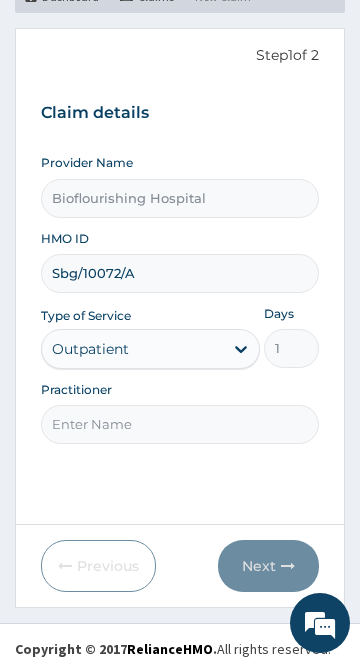 click on "Practitioner" at bounding box center (180, 424) 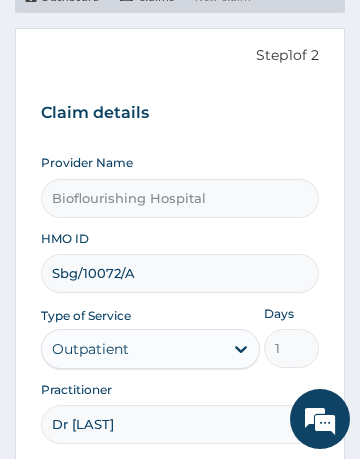 type on "Dr Ijeoma" 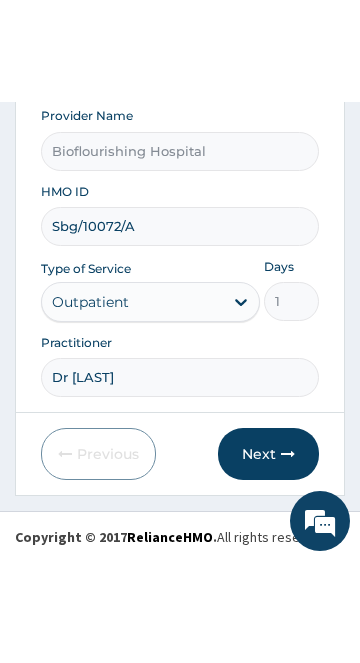 scroll, scrollTop: 314, scrollLeft: 0, axis: vertical 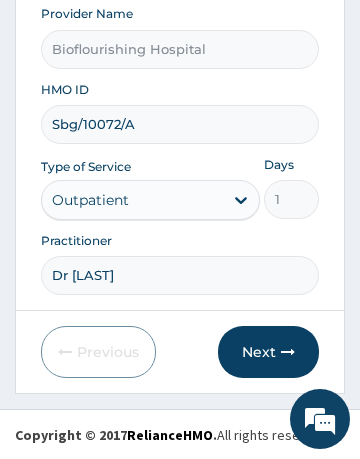 click on "Next" at bounding box center [268, 352] 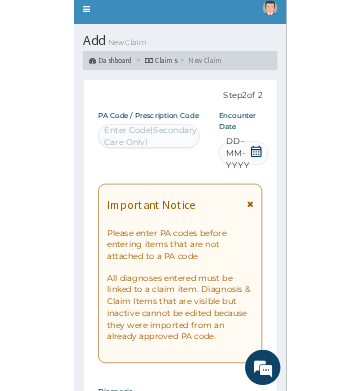 scroll, scrollTop: 59, scrollLeft: 0, axis: vertical 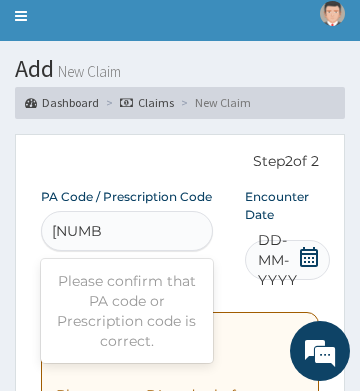 click on "792762" at bounding box center [77, 231] 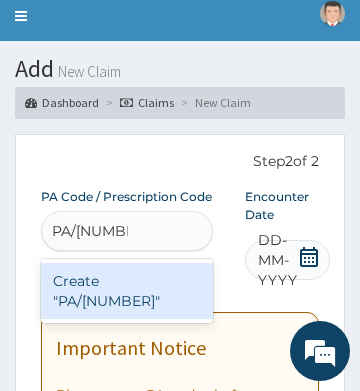 click on "Create "PA/792762"" at bounding box center (127, 291) 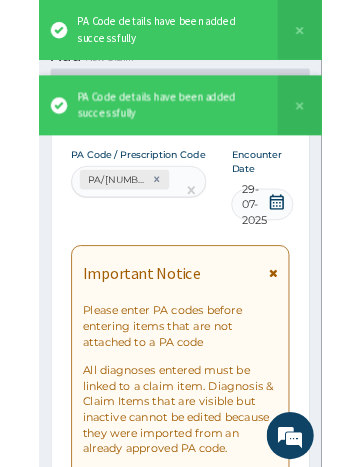 scroll, scrollTop: 937, scrollLeft: 0, axis: vertical 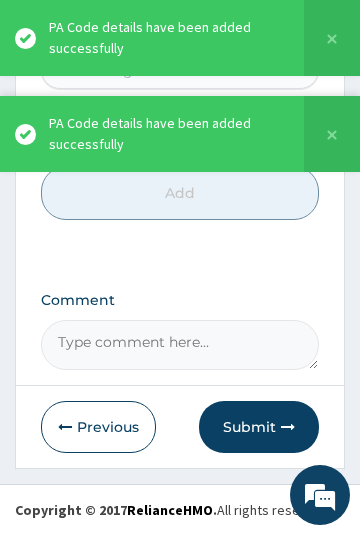 click on "Submit" at bounding box center [259, 427] 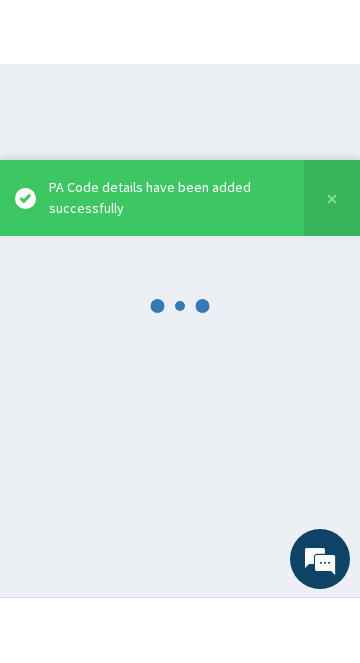 scroll, scrollTop: 144, scrollLeft: 0, axis: vertical 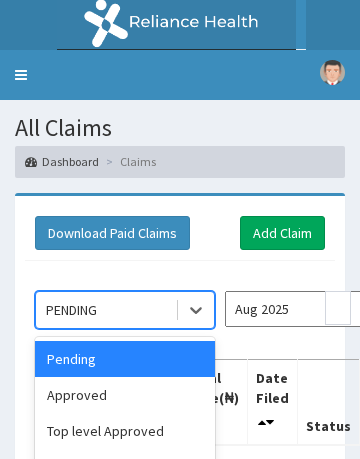 click on "Approved" at bounding box center [125, 395] 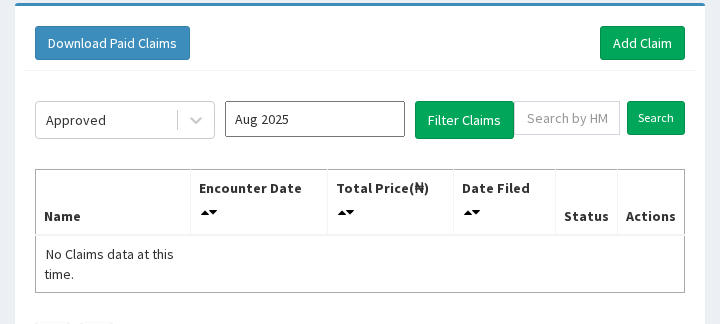 scroll, scrollTop: 194, scrollLeft: 0, axis: vertical 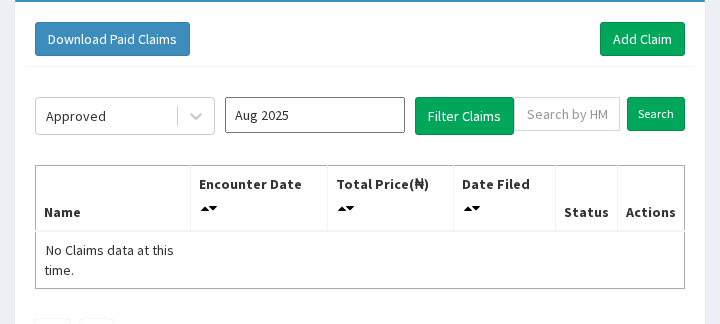 click on "Aug 2025" at bounding box center (315, 115) 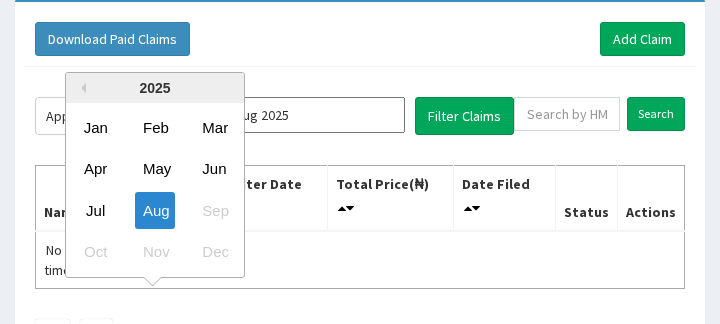 click on "Jul" at bounding box center (96, 209) 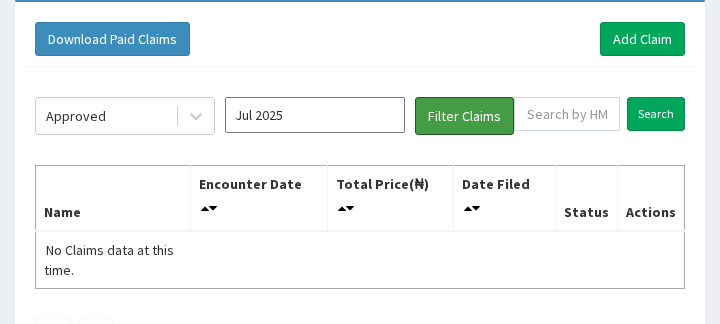 click on "Filter Claims" at bounding box center (464, 116) 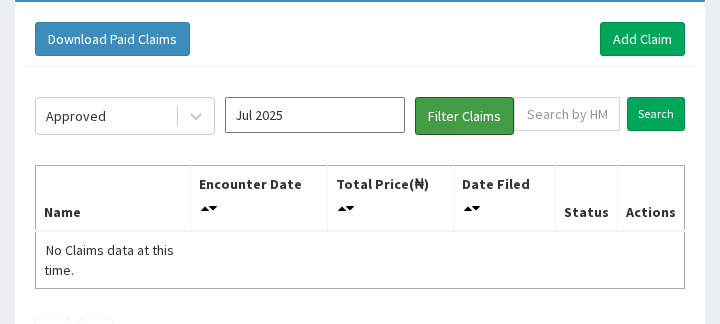 click on "Filter Claims" at bounding box center [464, 116] 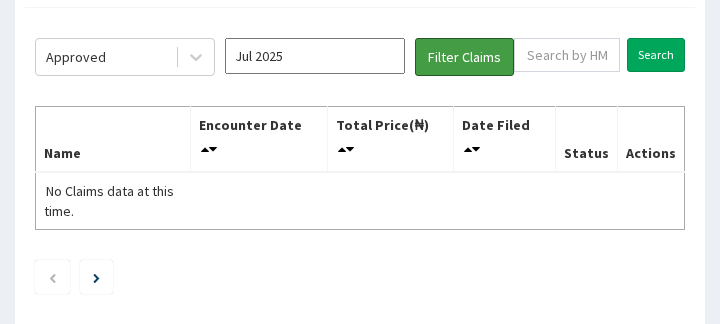 scroll, scrollTop: 192, scrollLeft: 0, axis: vertical 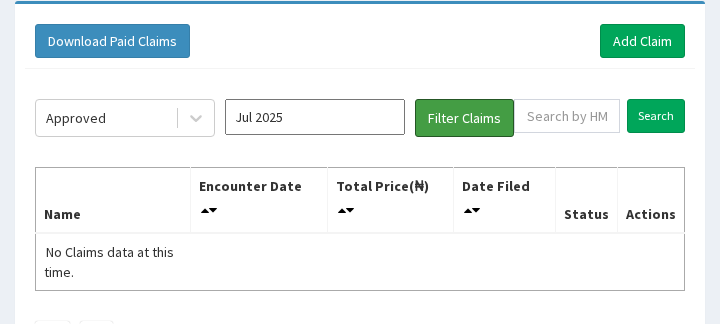 click on "Filter Claims" at bounding box center [464, 118] 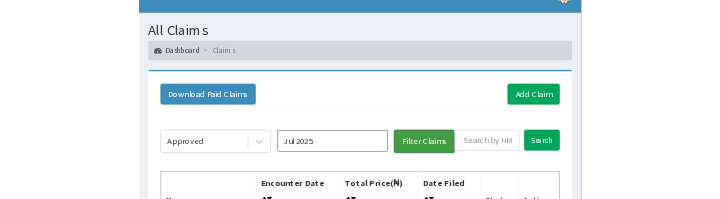 scroll, scrollTop: 0, scrollLeft: 0, axis: both 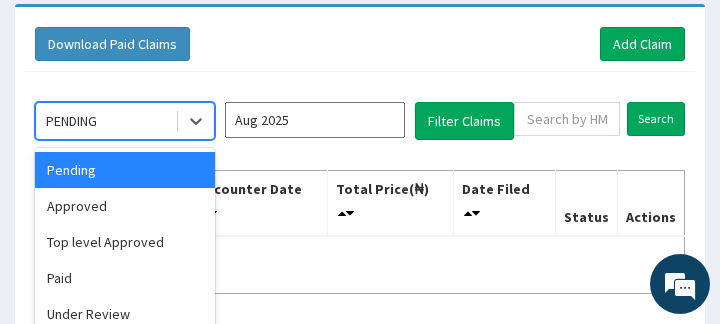 click on "Approved" at bounding box center [125, 206] 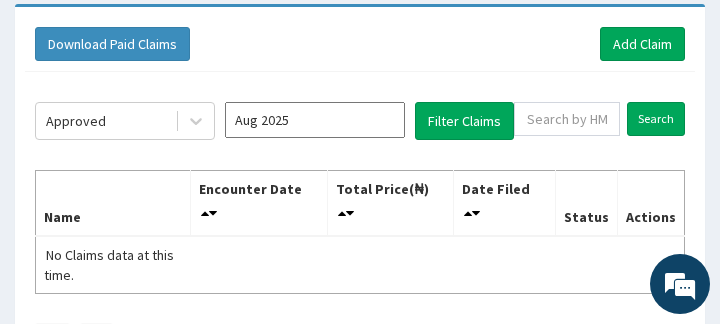 click on "Aug 2025" at bounding box center [315, 120] 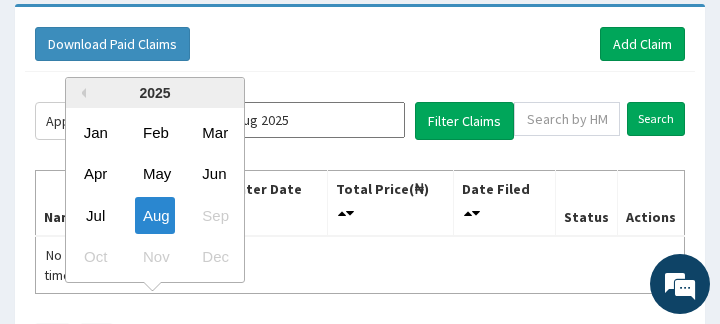 click on "Jul" at bounding box center (96, 214) 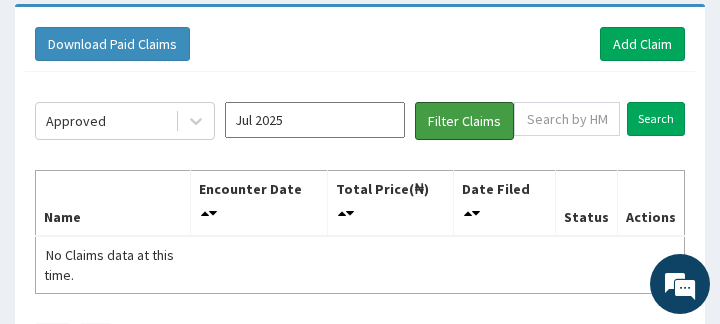 click on "Filter Claims" at bounding box center (464, 121) 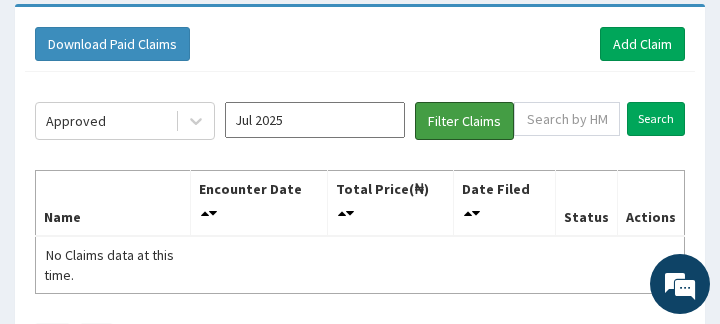 scroll, scrollTop: 0, scrollLeft: 0, axis: both 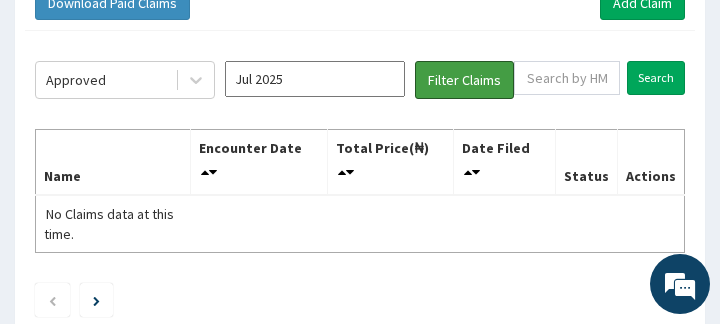 click on "Filter Claims" at bounding box center (464, 80) 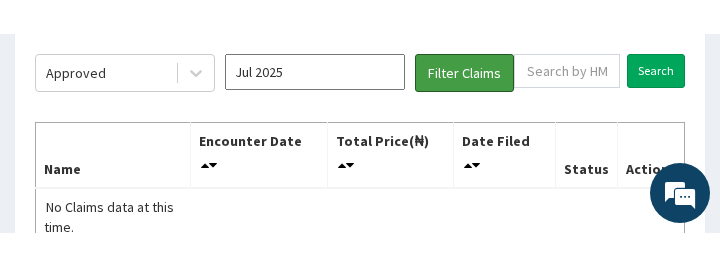 scroll, scrollTop: 260, scrollLeft: 0, axis: vertical 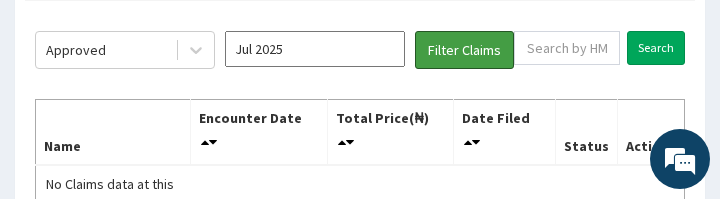 click on "Filter Claims" at bounding box center [464, 50] 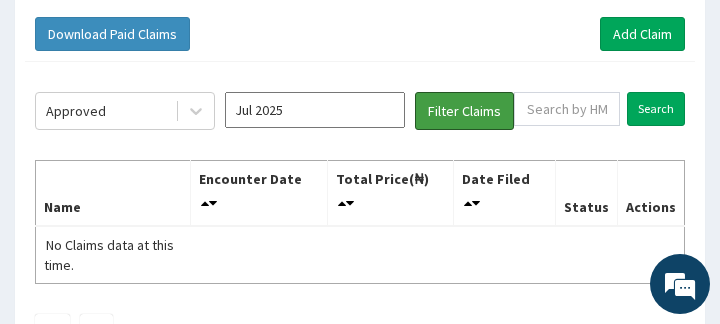 scroll, scrollTop: 196, scrollLeft: 0, axis: vertical 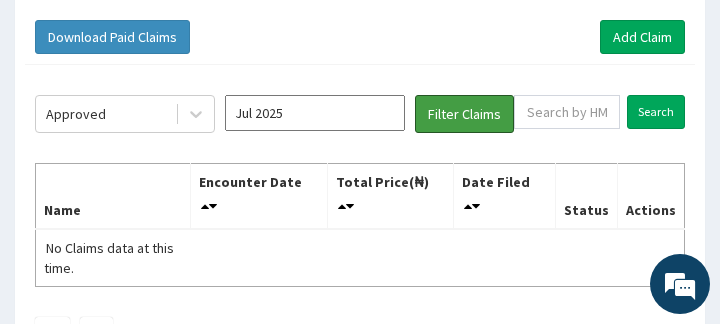click on "Filter Claims" at bounding box center [464, 114] 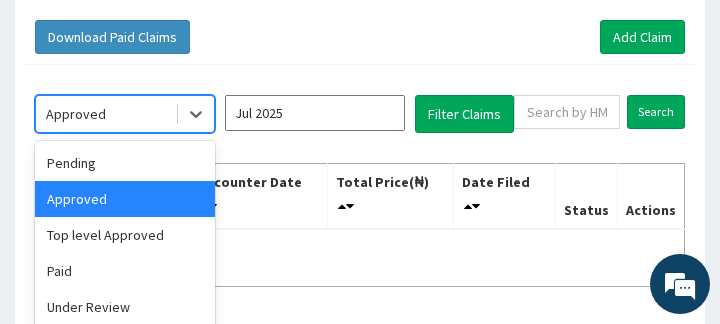 click on "Top level Approved" at bounding box center [125, 235] 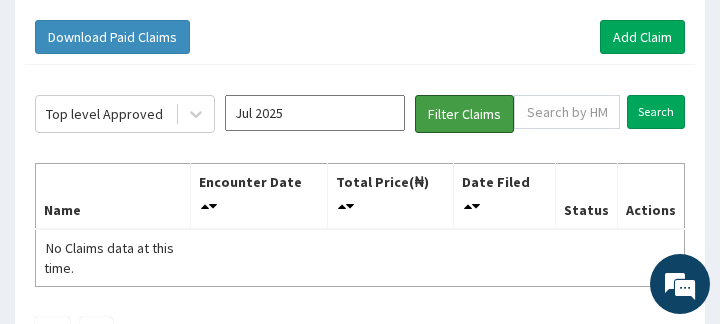 click on "Filter Claims" at bounding box center [464, 114] 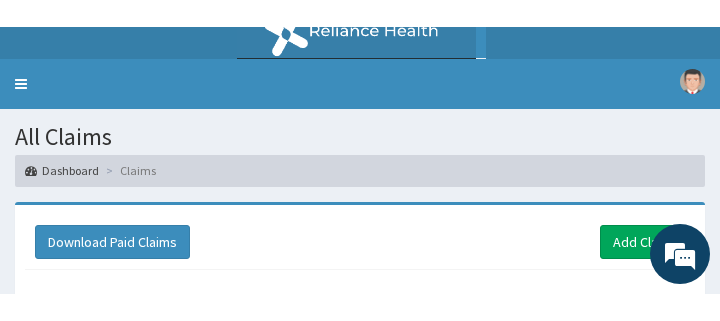 scroll, scrollTop: 105, scrollLeft: 0, axis: vertical 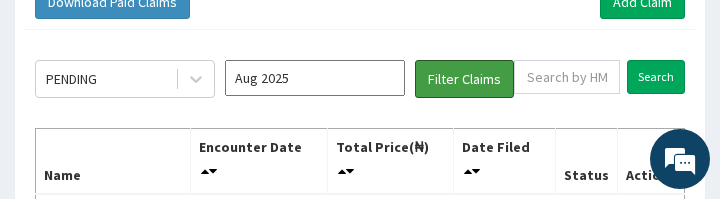 click on "Filter Claims" at bounding box center (464, 79) 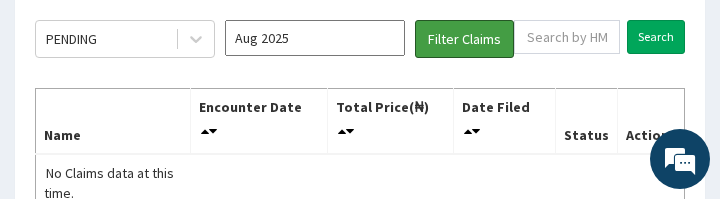 scroll, scrollTop: 264, scrollLeft: 0, axis: vertical 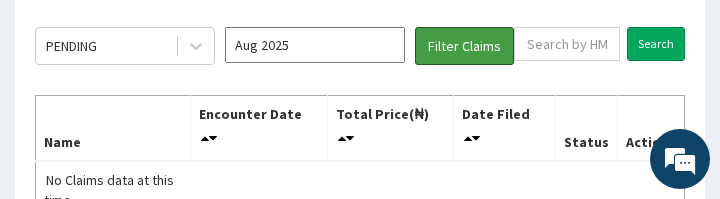 click on "Filter Claims" at bounding box center (464, 46) 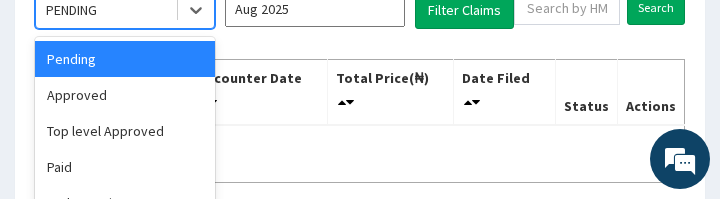 scroll, scrollTop: 305, scrollLeft: 0, axis: vertical 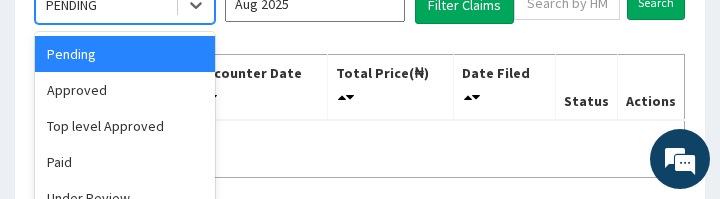 click on "Approved" at bounding box center [125, 90] 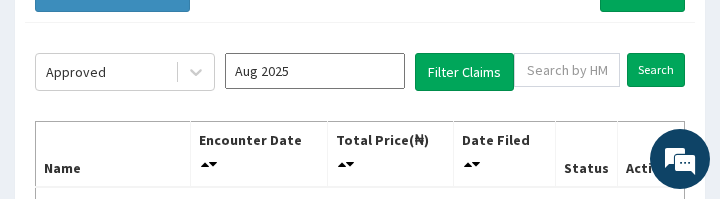 scroll, scrollTop: 236, scrollLeft: 0, axis: vertical 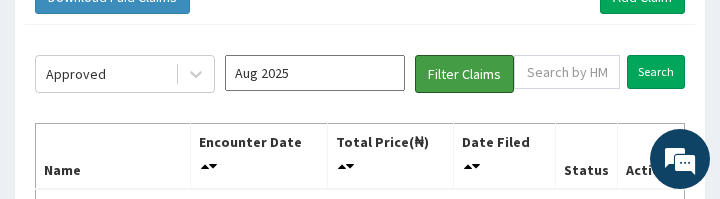 click on "Filter Claims" at bounding box center [464, 74] 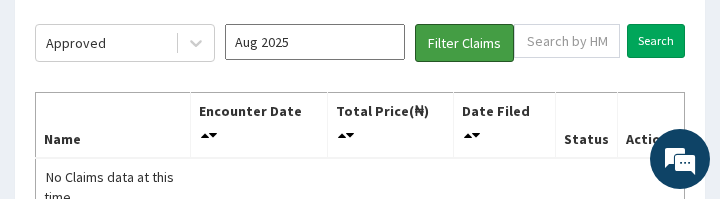scroll, scrollTop: 265, scrollLeft: 0, axis: vertical 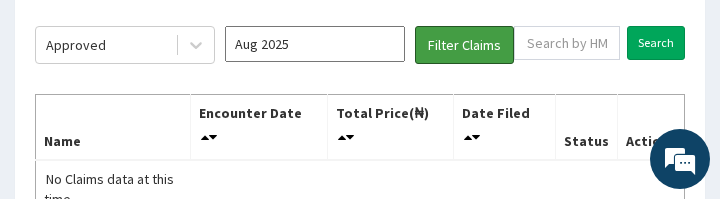 click on "Filter Claims" at bounding box center (464, 45) 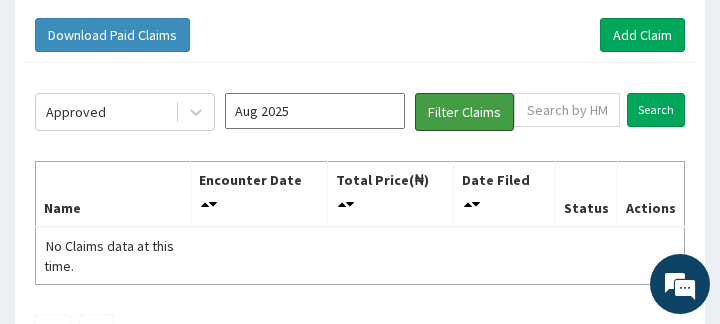 scroll, scrollTop: 183, scrollLeft: 0, axis: vertical 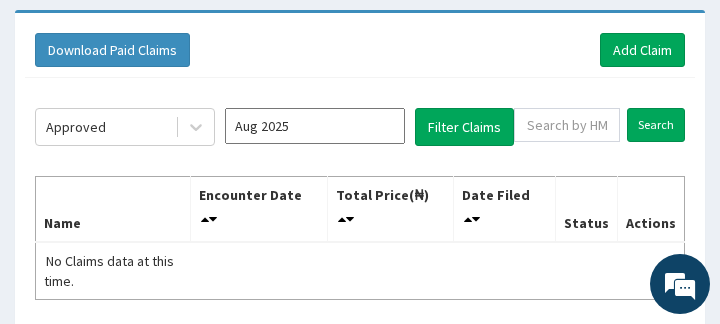 click on "Aug 2025" at bounding box center (315, 126) 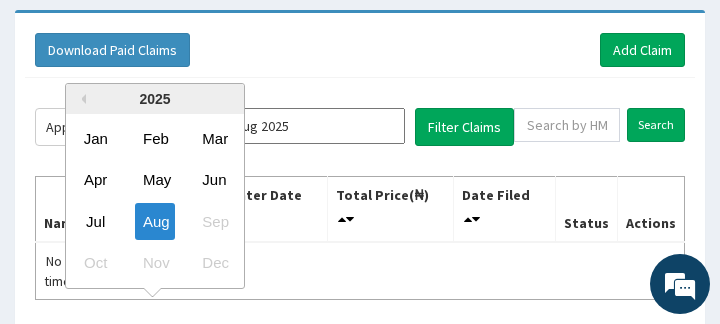click on "Jul" at bounding box center (96, 220) 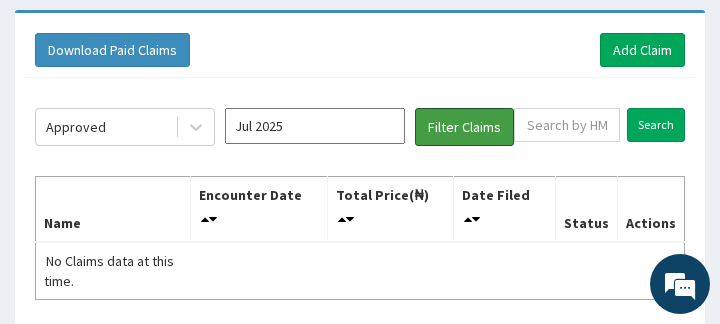 click on "Filter Claims" at bounding box center (464, 127) 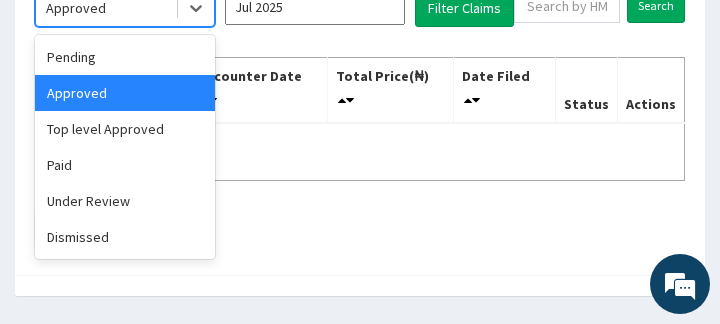 scroll, scrollTop: 310, scrollLeft: 0, axis: vertical 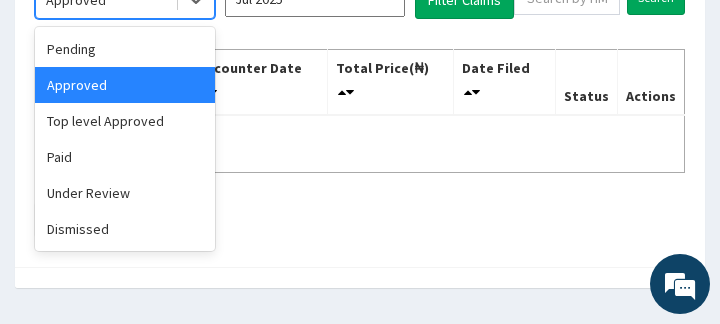 click on "Under Review" at bounding box center (125, 193) 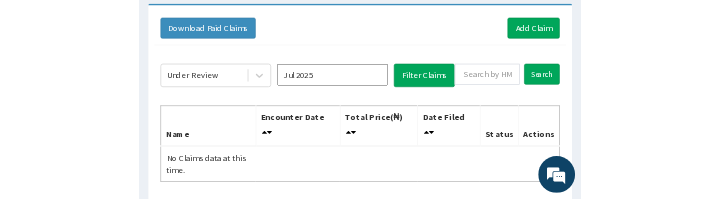 scroll, scrollTop: 183, scrollLeft: 0, axis: vertical 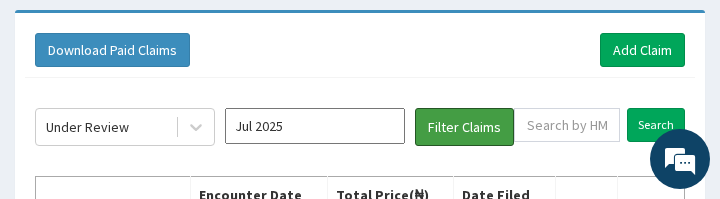 click on "Filter Claims" at bounding box center (464, 127) 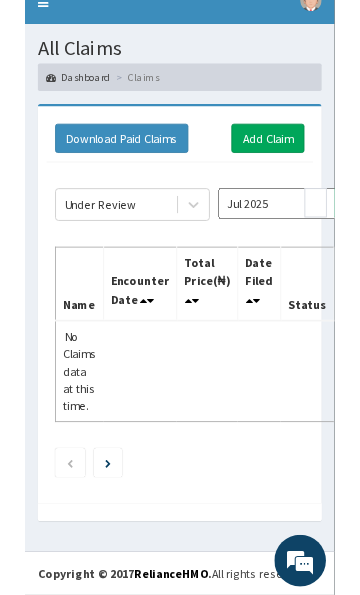 scroll, scrollTop: 68, scrollLeft: 0, axis: vertical 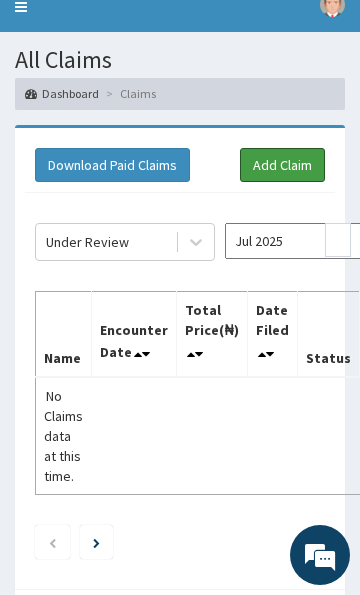 click on "Add Claim" at bounding box center (282, 165) 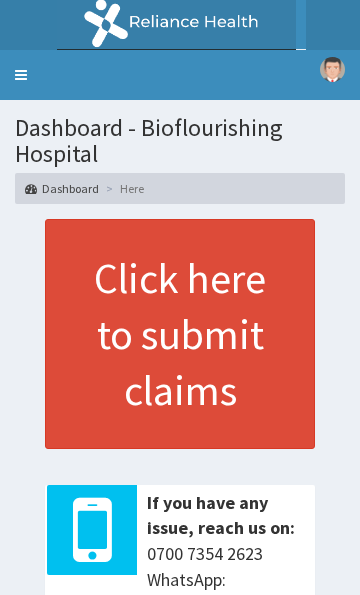 scroll, scrollTop: 0, scrollLeft: 0, axis: both 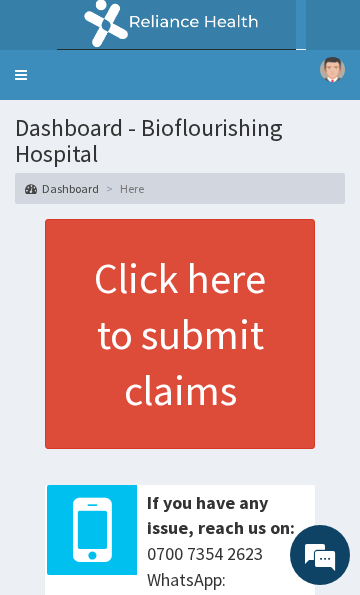 click on "Toggle navigation" at bounding box center [21, 75] 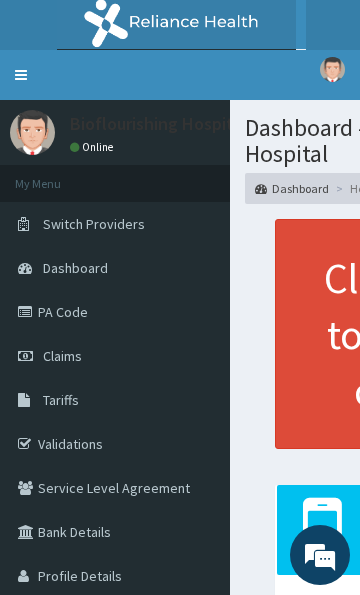 click on "PA Code" at bounding box center [115, 312] 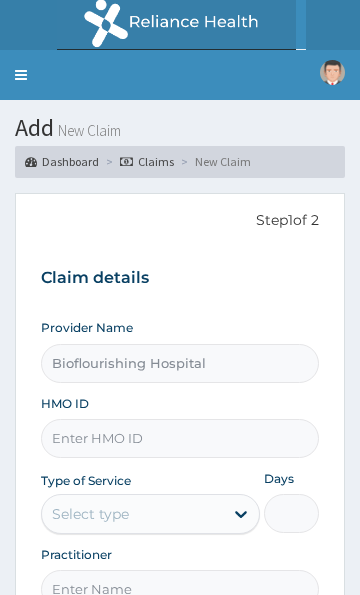 scroll, scrollTop: 0, scrollLeft: 0, axis: both 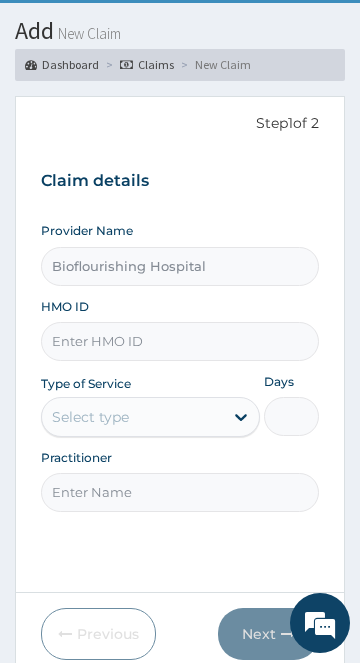 click on "HMO ID" at bounding box center (180, 341) 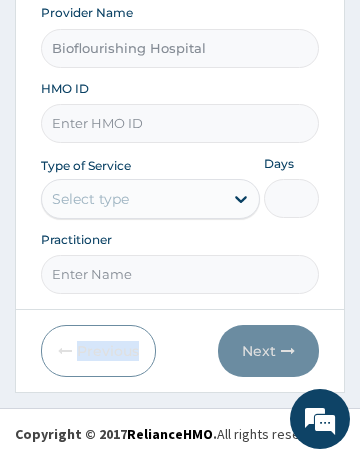 scroll, scrollTop: 145, scrollLeft: 0, axis: vertical 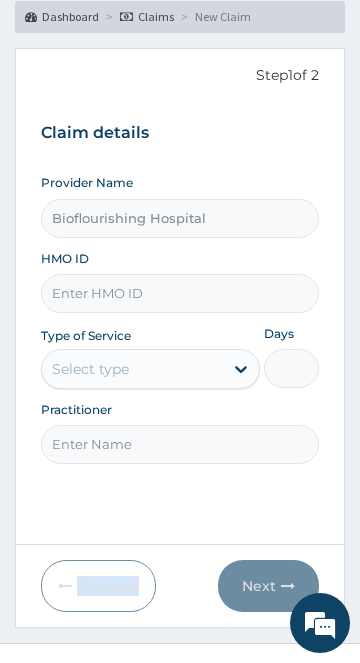 click on "HMO ID" at bounding box center [180, 293] 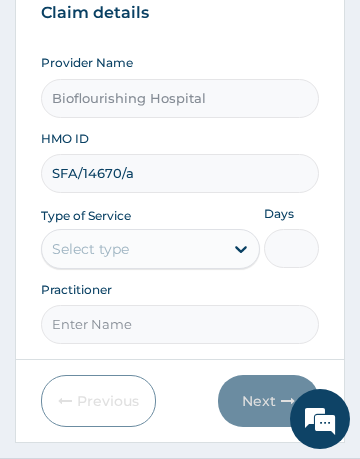 scroll, scrollTop: 266, scrollLeft: 0, axis: vertical 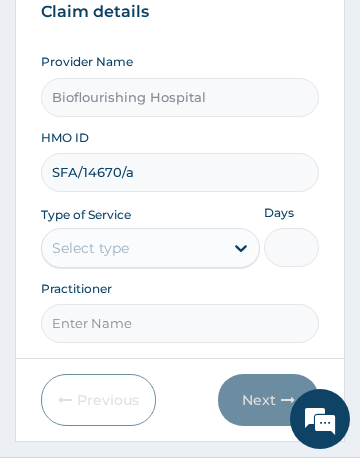 type on "SFA/14670/a" 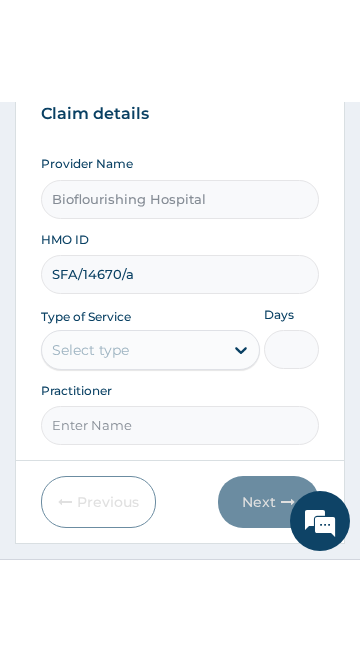 scroll, scrollTop: 145, scrollLeft: 0, axis: vertical 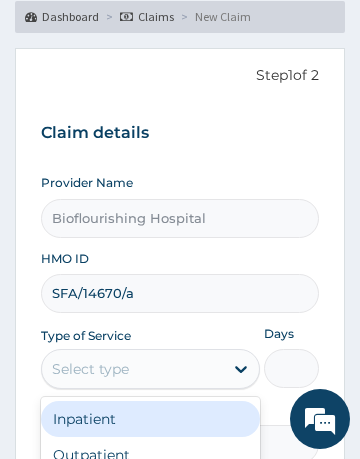 click on "Outpatient" at bounding box center (151, 455) 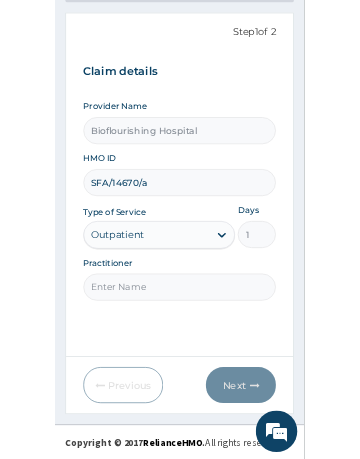 scroll, scrollTop: 175, scrollLeft: 0, axis: vertical 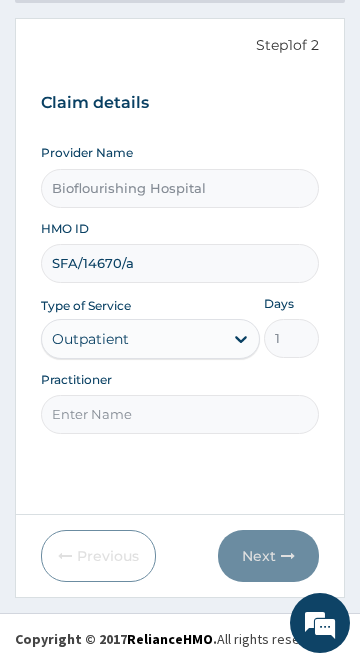 click on "Practitioner" at bounding box center [180, 414] 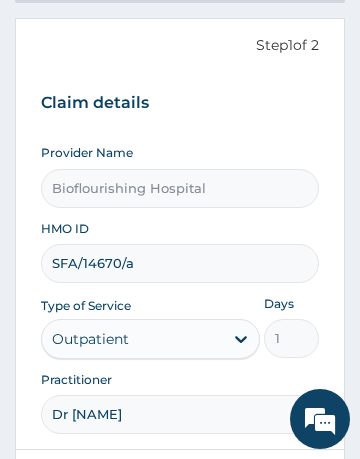 type on "Dr Ijeoma" 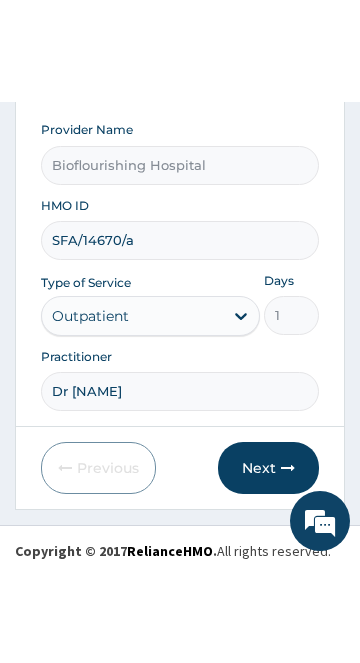 scroll, scrollTop: 315, scrollLeft: 0, axis: vertical 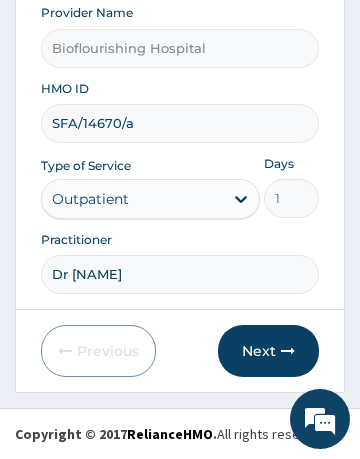 click on "Next" at bounding box center (268, 351) 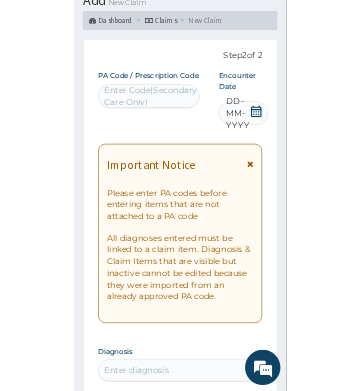 scroll, scrollTop: 125, scrollLeft: 0, axis: vertical 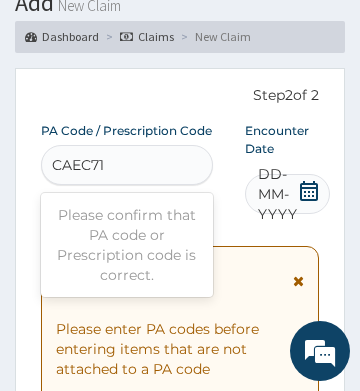 click on "CAEC71" at bounding box center (79, 165) 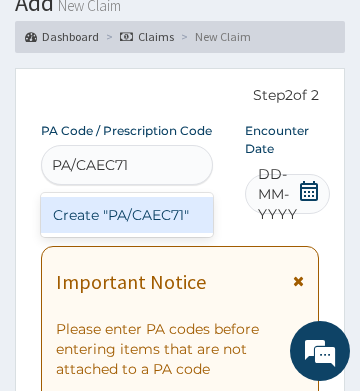 click on "Create "PA/CAEC71"" at bounding box center [127, 215] 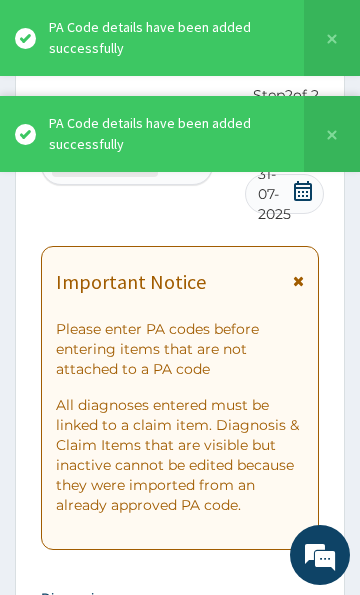 click on "Submit" at bounding box center [259, 2436] 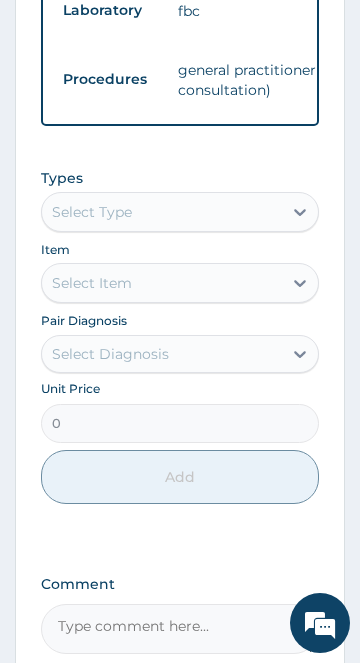 scroll, scrollTop: 2013, scrollLeft: 0, axis: vertical 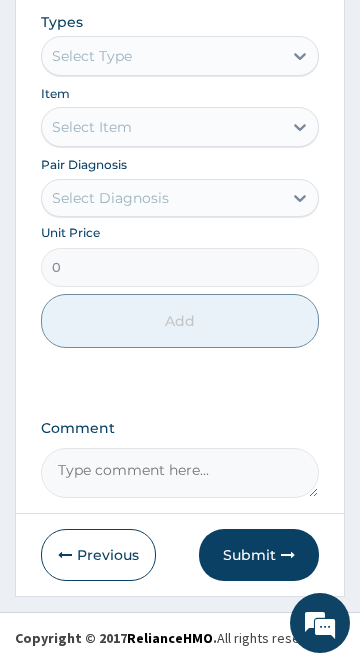 click on "Submit" at bounding box center (259, 555) 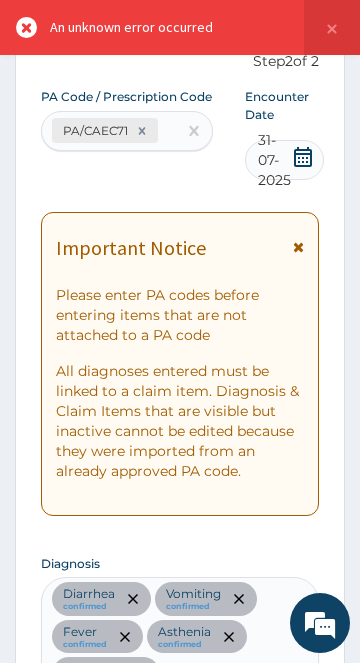 scroll, scrollTop: 2013, scrollLeft: 0, axis: vertical 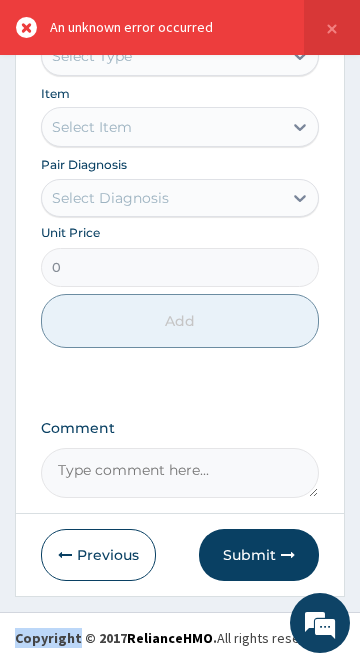 click on "Submit" at bounding box center [259, 555] 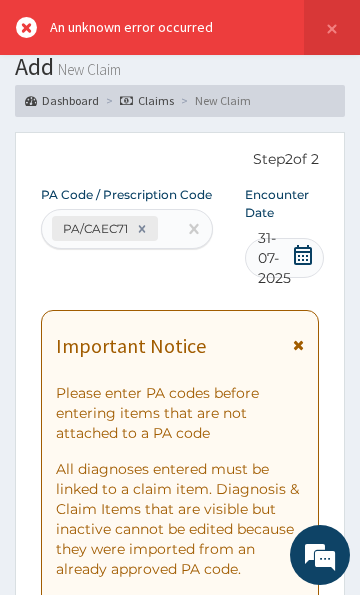 scroll, scrollTop: 0, scrollLeft: 0, axis: both 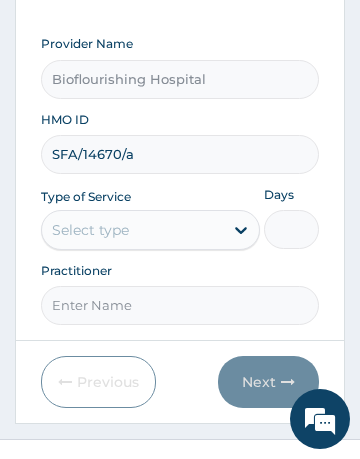 type on "SFA/14670/a" 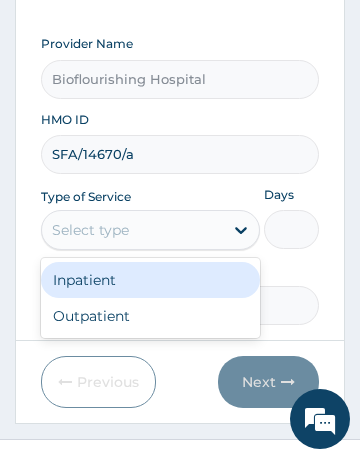 click on "Outpatient" at bounding box center [151, 316] 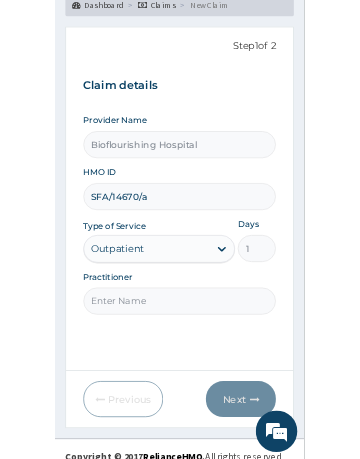 scroll, scrollTop: 175, scrollLeft: 0, axis: vertical 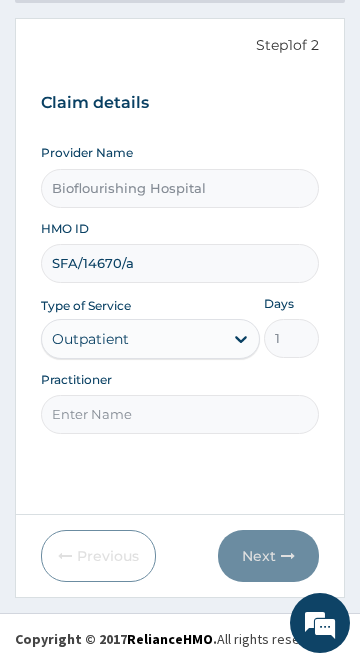 click on "Practitioner" at bounding box center (180, 414) 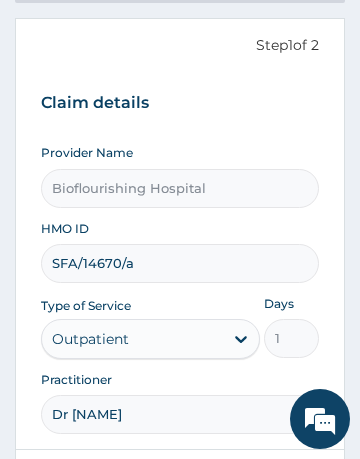 scroll, scrollTop: 0, scrollLeft: 0, axis: both 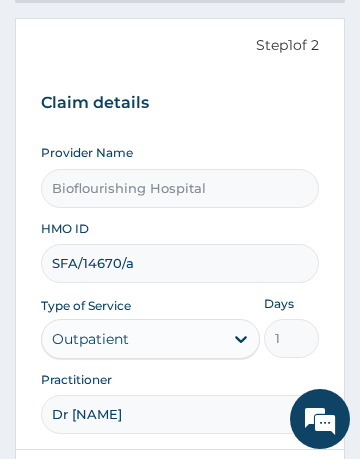 type on "Dr [NAME]" 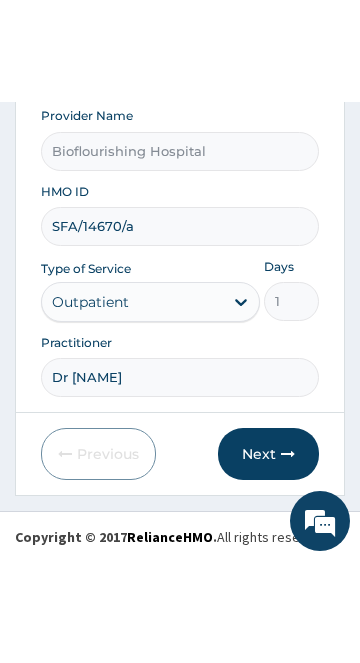 scroll, scrollTop: 315, scrollLeft: 0, axis: vertical 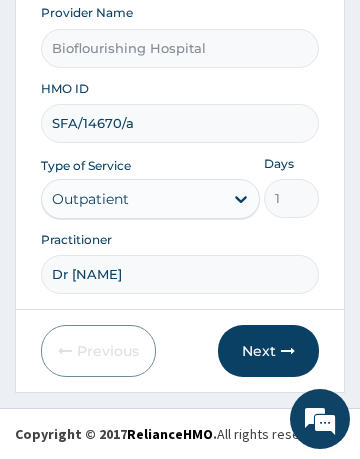 click on "Next" at bounding box center [268, 351] 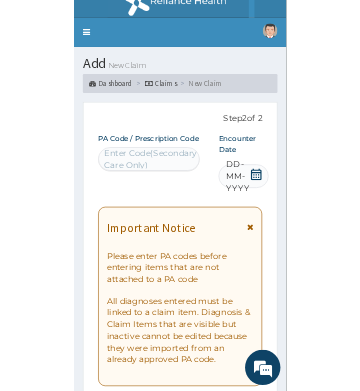 scroll, scrollTop: 0, scrollLeft: 0, axis: both 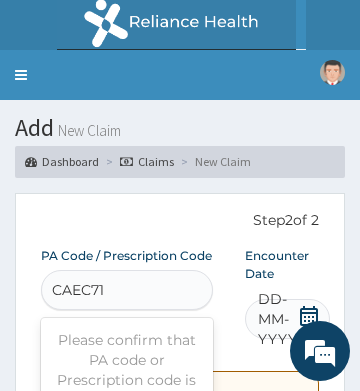 click on "CAEC71" at bounding box center [79, 290] 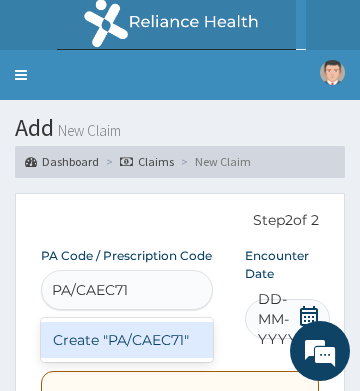 click on "Create "PA/CAEC71"" at bounding box center (127, 340) 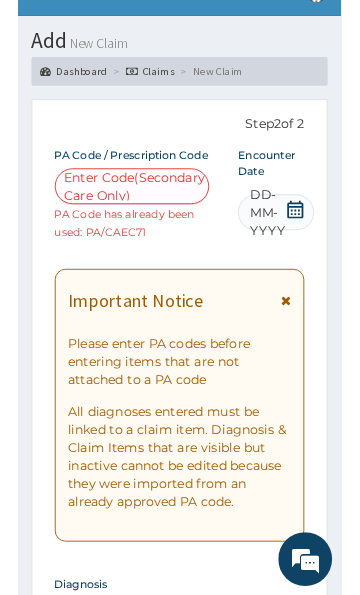 scroll, scrollTop: 0, scrollLeft: 0, axis: both 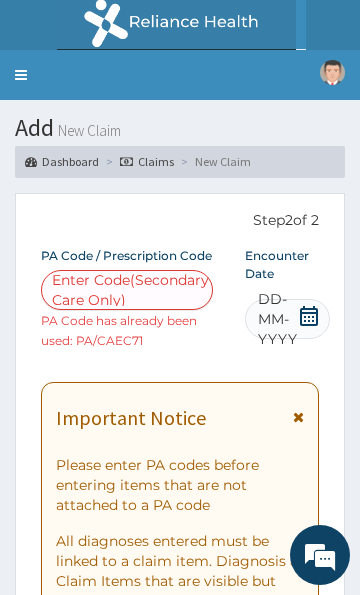 click on "Toggle navigation" at bounding box center (21, 75) 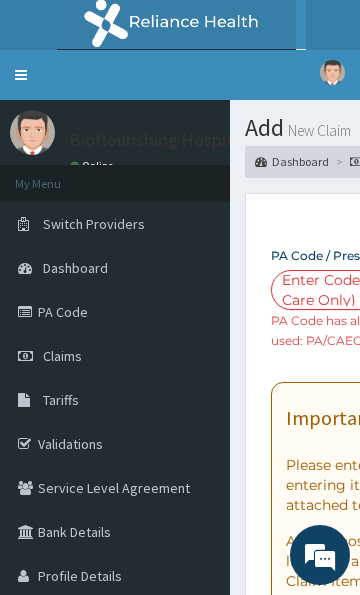 click on "Claims" at bounding box center [62, 356] 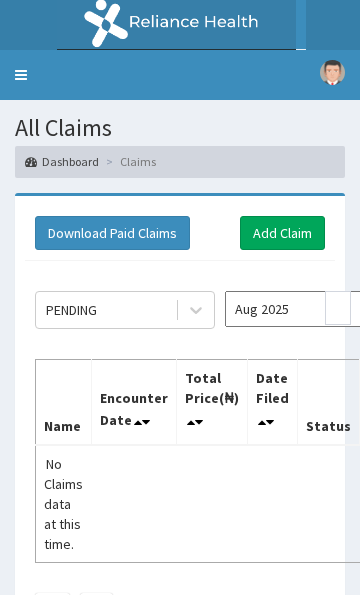 scroll, scrollTop: 0, scrollLeft: 0, axis: both 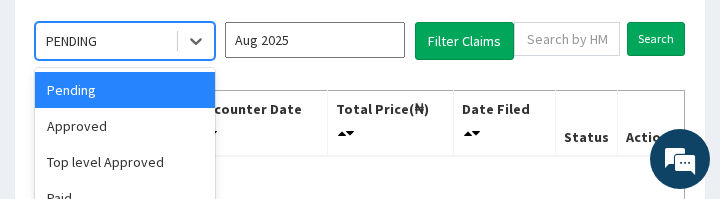 click on "Approved" at bounding box center [125, 126] 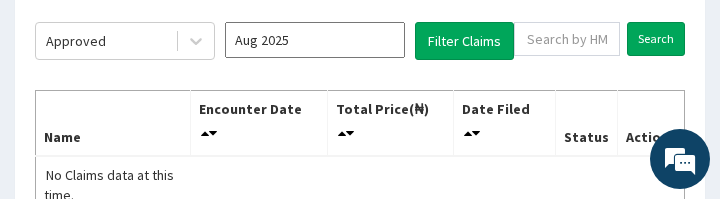 click on "Aug 2025" at bounding box center (315, 40) 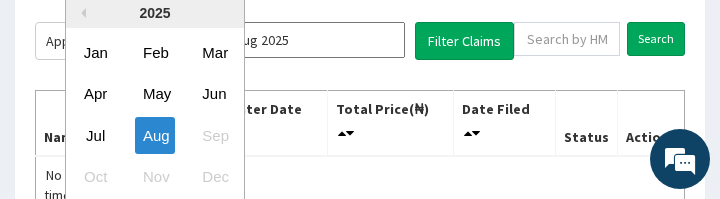 click on "Jul" at bounding box center [96, 134] 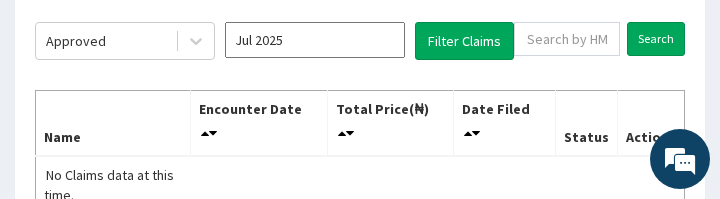 scroll, scrollTop: 0, scrollLeft: 0, axis: both 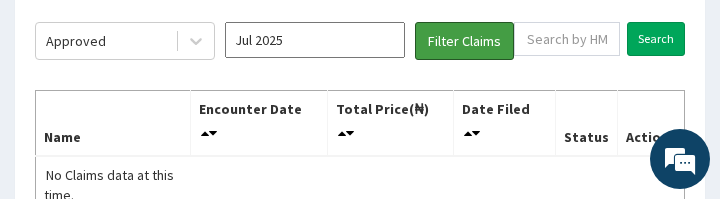click on "Filter Claims" at bounding box center [464, 41] 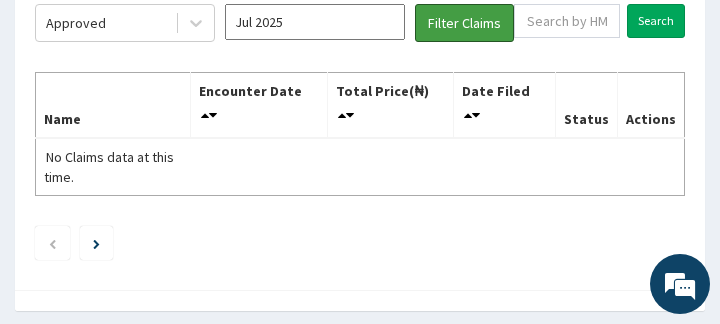 scroll, scrollTop: 289, scrollLeft: 0, axis: vertical 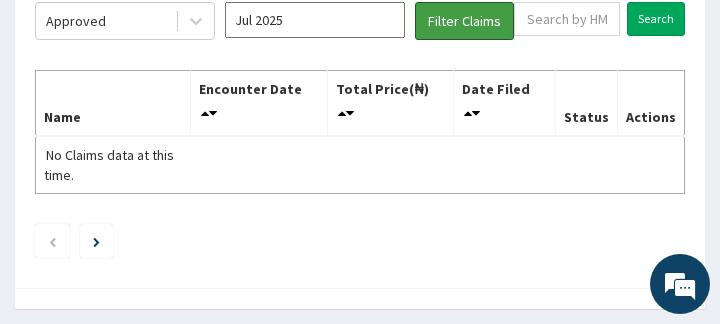 click on "Filter Claims" at bounding box center (464, 21) 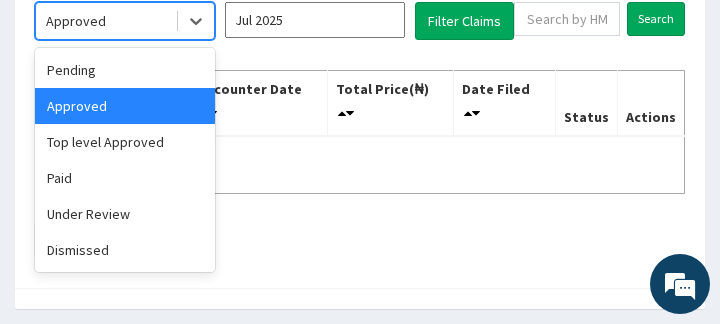 click on "Under Review" at bounding box center (125, 214) 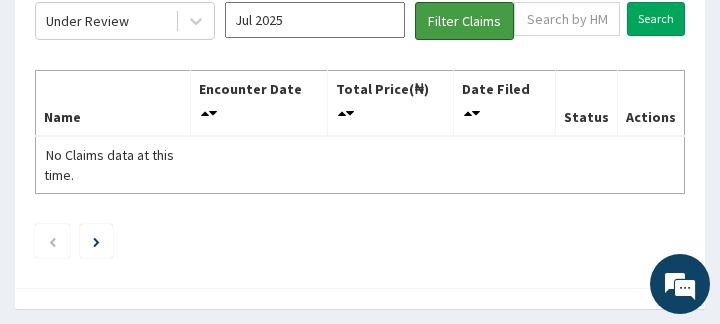click on "Filter Claims" at bounding box center (464, 21) 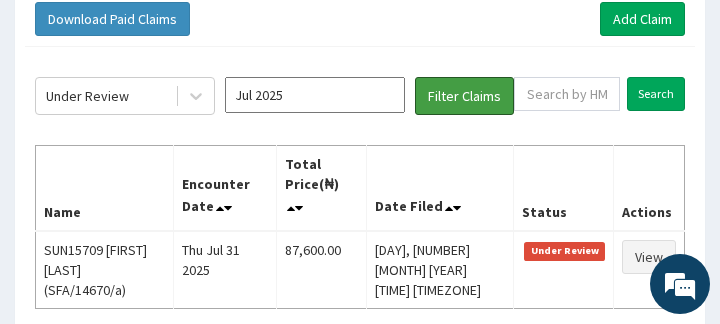 scroll, scrollTop: 206, scrollLeft: 0, axis: vertical 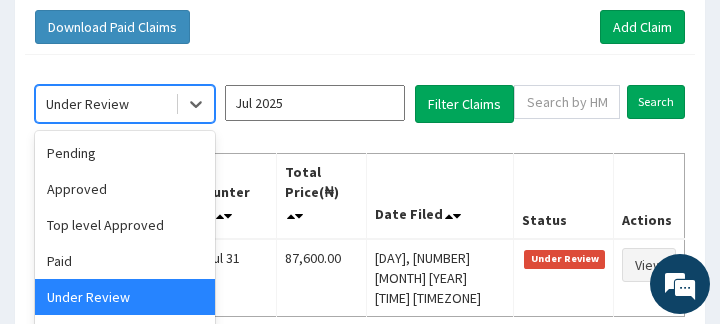 click on "Approved" at bounding box center [125, 189] 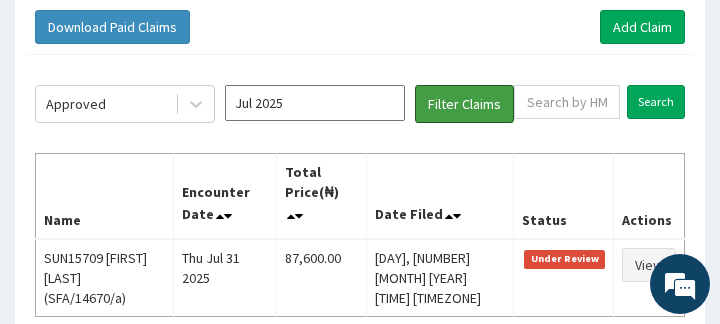 click on "Filter Claims" at bounding box center [464, 104] 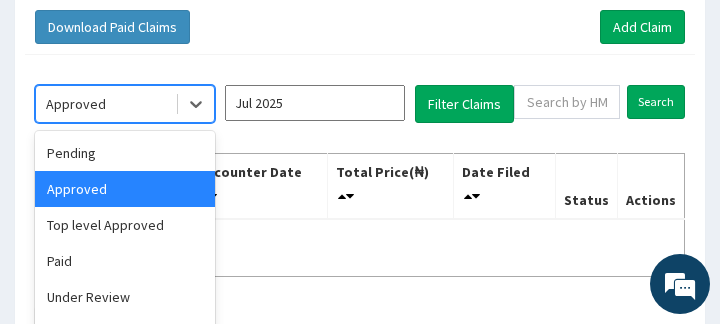 click on "Top level Approved" at bounding box center [125, 225] 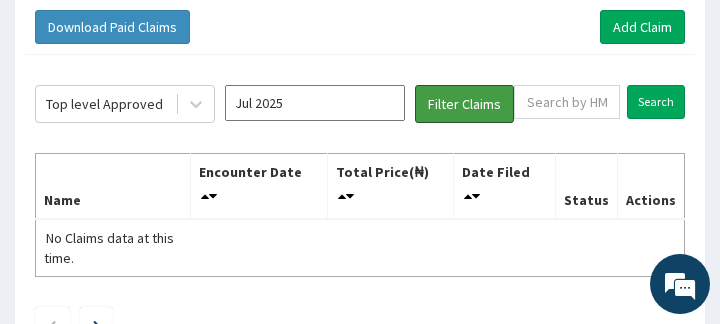 click on "Filter Claims" at bounding box center (464, 104) 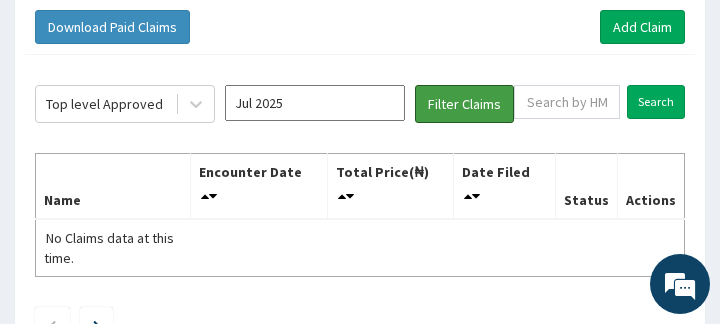 click on "Filter Claims" at bounding box center [464, 104] 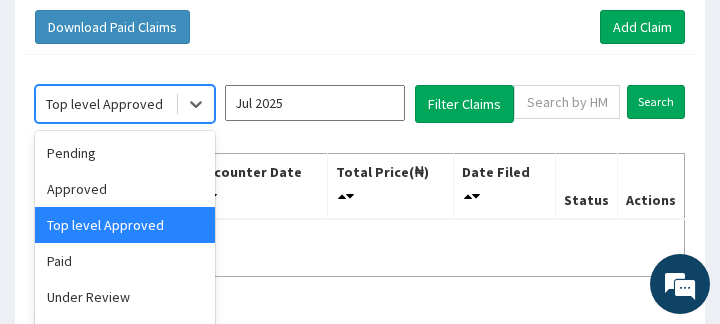 click on "Paid" at bounding box center (125, 261) 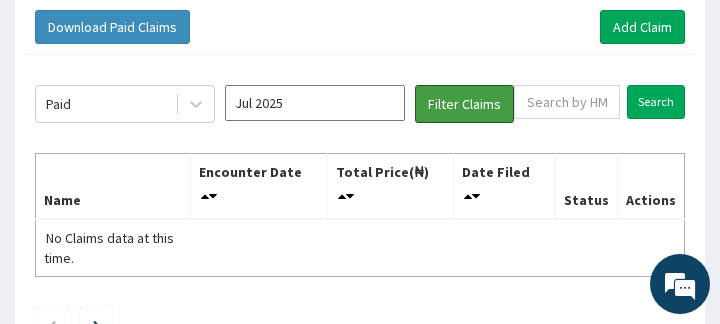 click on "Filter Claims" at bounding box center [464, 104] 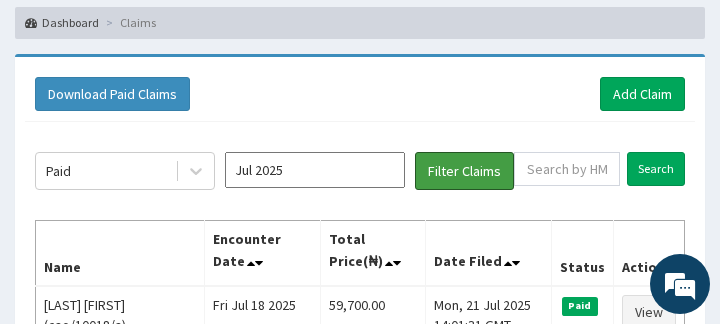 scroll, scrollTop: 144, scrollLeft: 0, axis: vertical 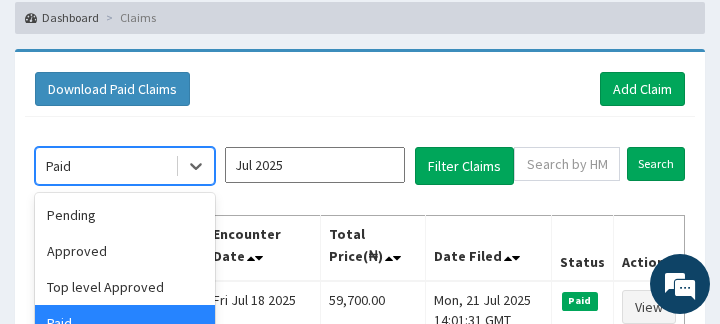 click on "Approved" at bounding box center (125, 251) 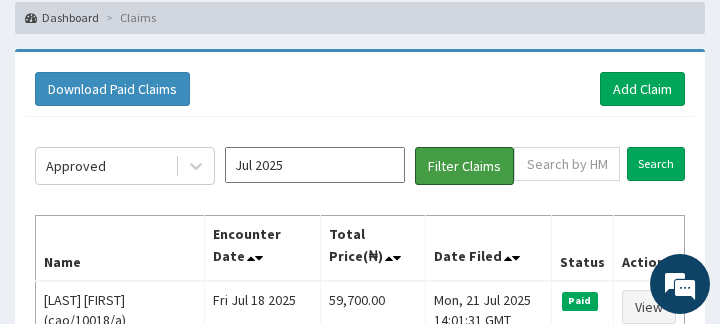 click on "Filter Claims" at bounding box center [464, 166] 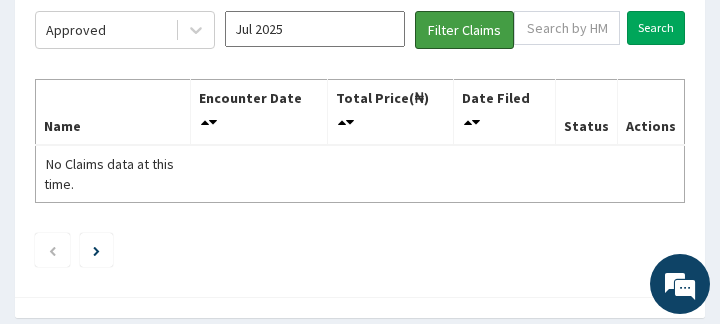 scroll, scrollTop: 280, scrollLeft: 0, axis: vertical 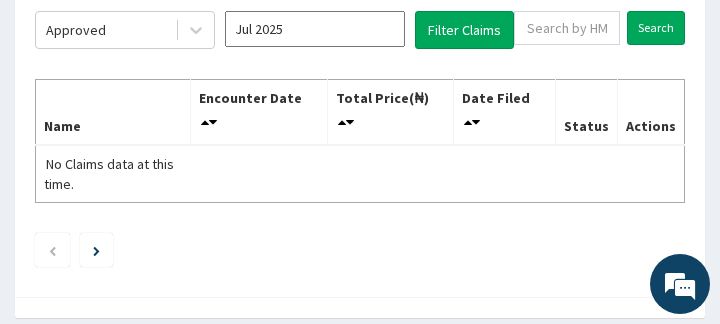 click at bounding box center [96, 251] 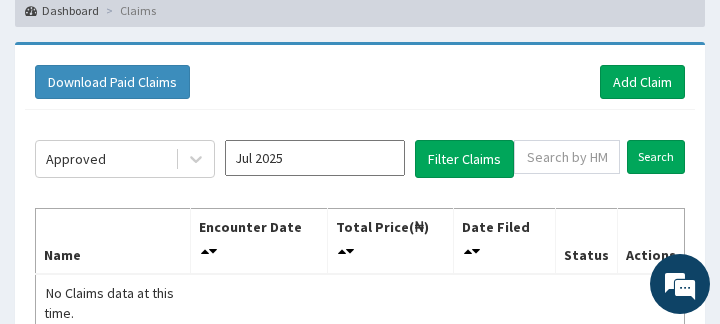 scroll, scrollTop: 147, scrollLeft: 0, axis: vertical 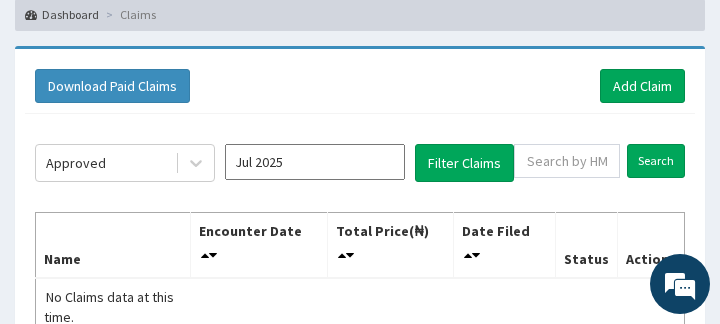 click on "Jul 2025" at bounding box center (315, 162) 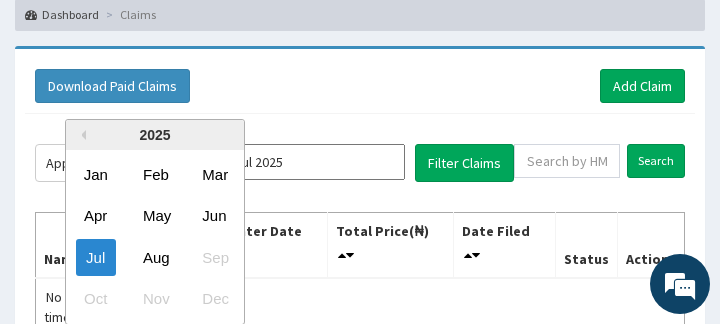 click on "Aug" at bounding box center [155, 256] 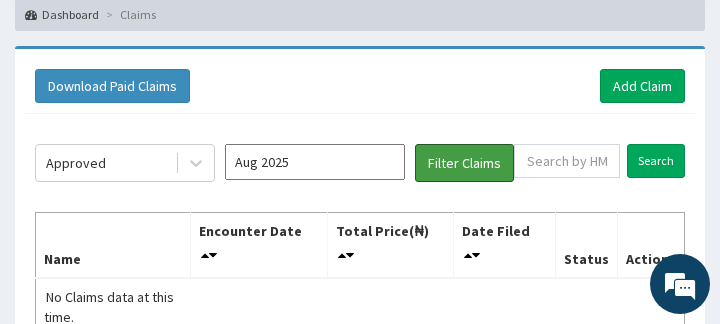 click on "Filter Claims" at bounding box center [464, 163] 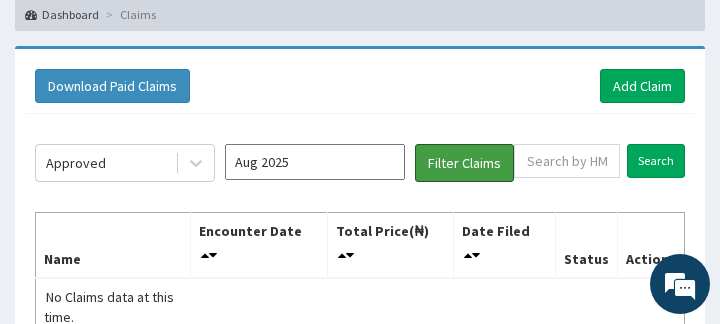 click on "Filter Claims" at bounding box center [464, 163] 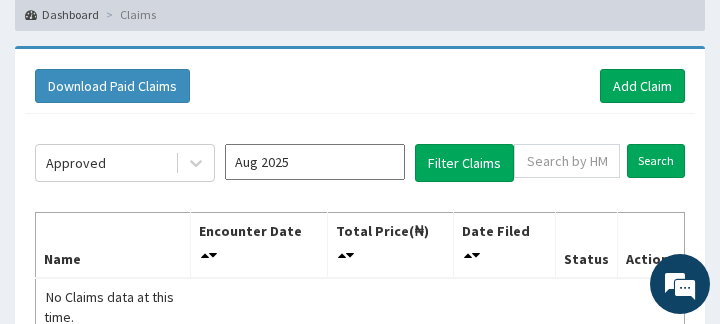 click on "Aug 2025" at bounding box center [315, 162] 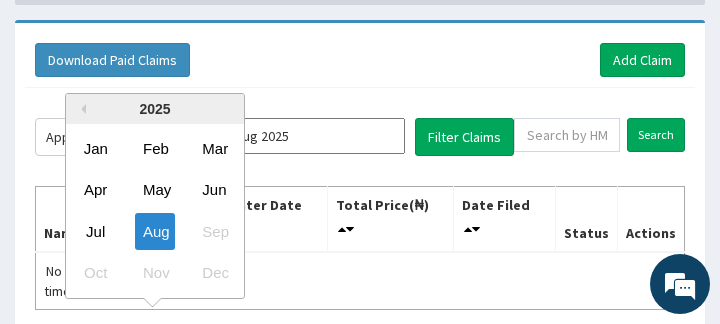 scroll, scrollTop: 176, scrollLeft: 0, axis: vertical 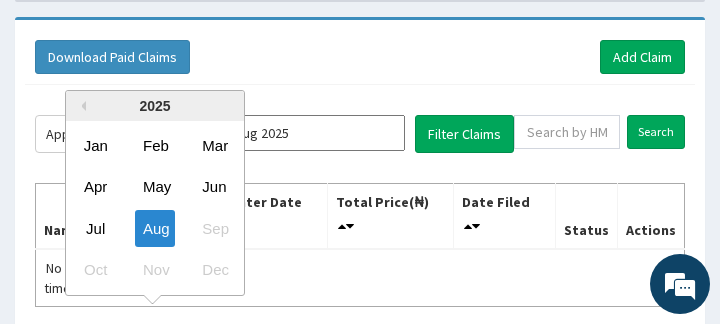 click on "Jun" at bounding box center [214, 186] 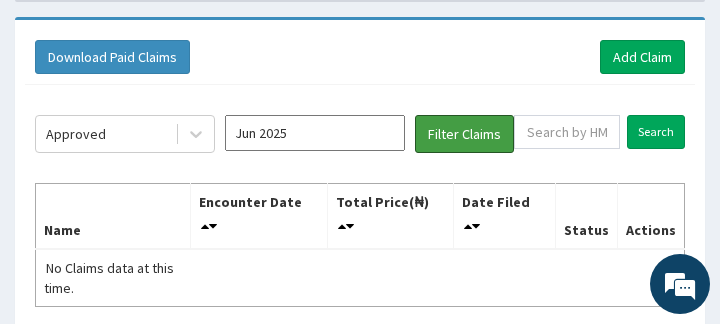click on "Filter Claims" at bounding box center [464, 134] 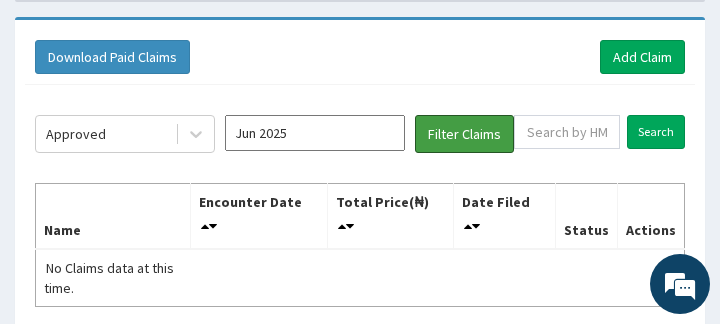 click on "Filter Claims" at bounding box center [464, 134] 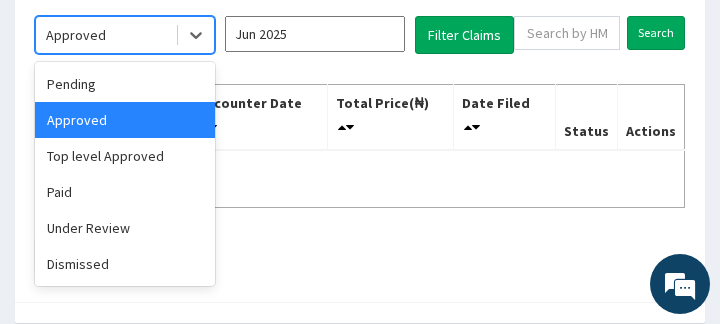 scroll, scrollTop: 278, scrollLeft: 0, axis: vertical 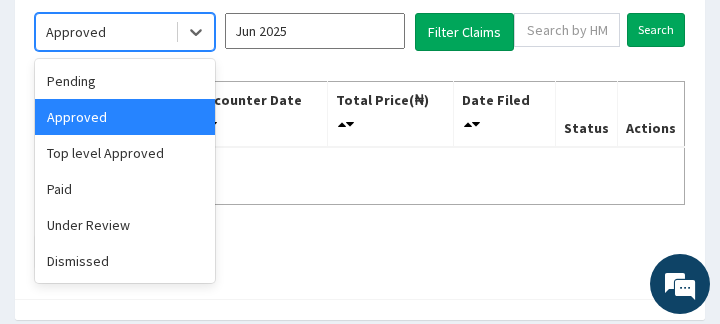 click on "Dismissed" at bounding box center [125, 261] 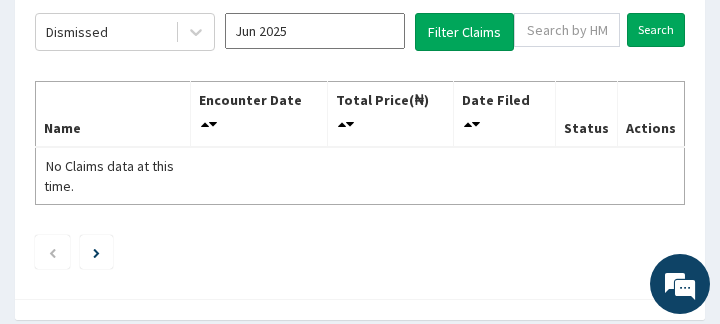 click on "Jun 2025" at bounding box center (315, 31) 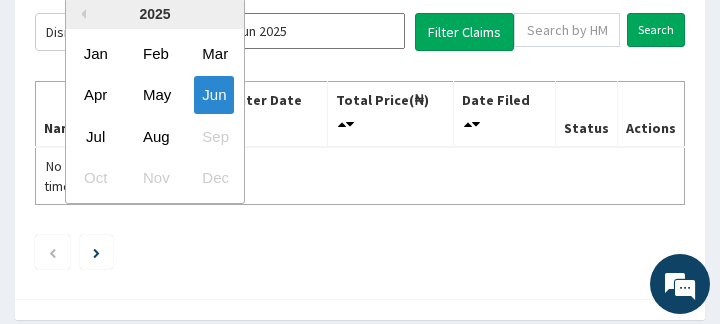 click on "Jul" at bounding box center (96, 135) 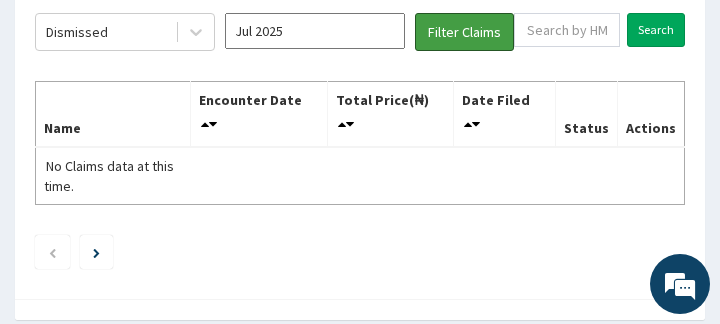 click on "Filter Claims" at bounding box center (464, 32) 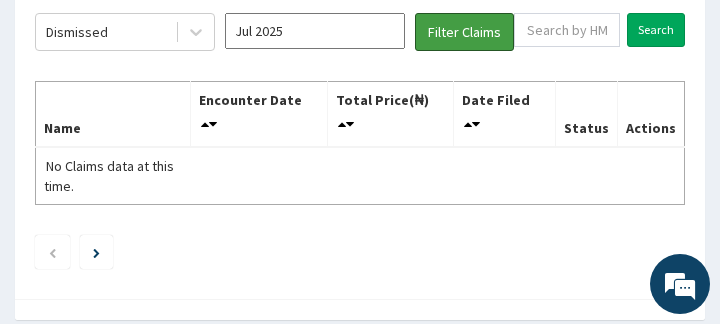 click on "Filter Claims" at bounding box center [464, 32] 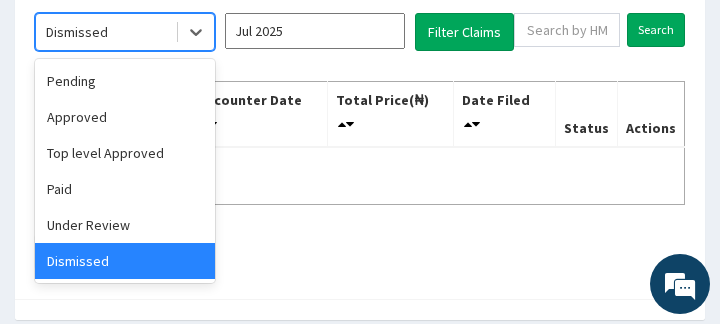 click on "Approved" at bounding box center [125, 117] 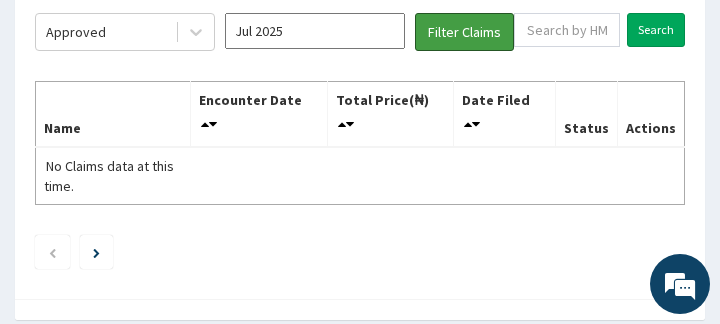 click on "Filter Claims" at bounding box center (464, 32) 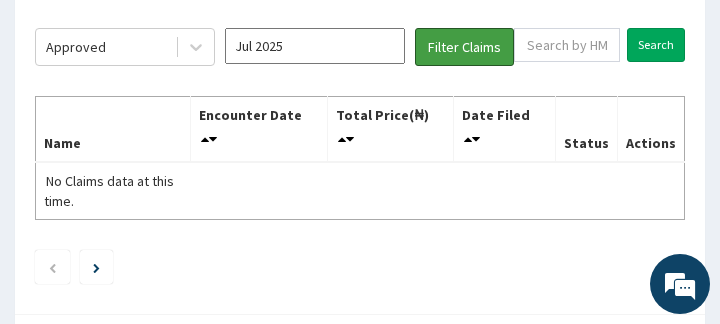 scroll, scrollTop: 220, scrollLeft: 0, axis: vertical 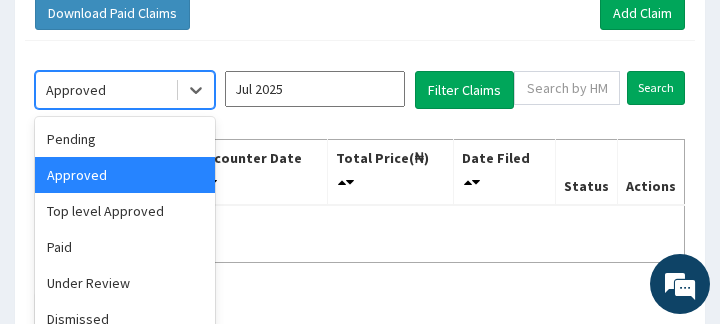 click on "Top level Approved" at bounding box center [125, 211] 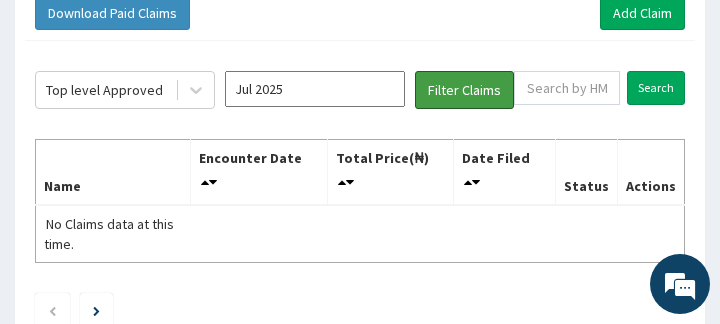 click on "Filter Claims" at bounding box center (464, 90) 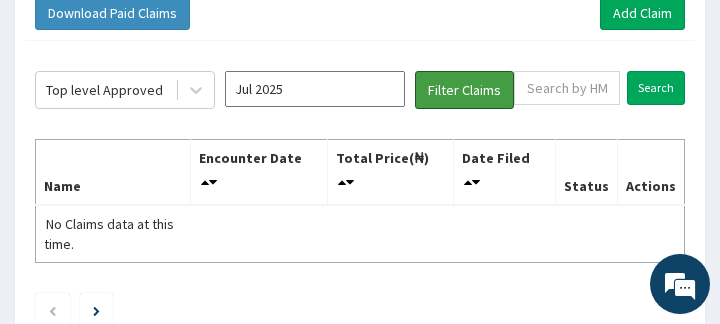 click on "Filter Claims" at bounding box center [464, 90] 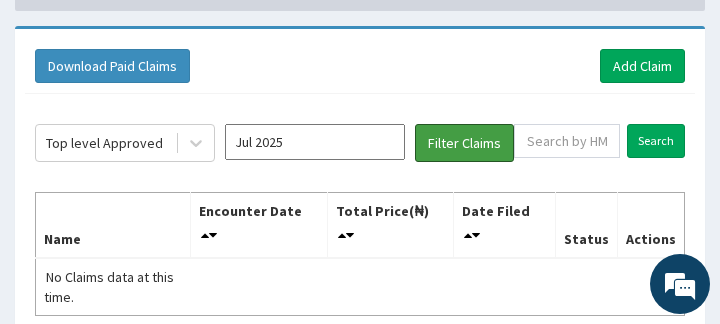 scroll, scrollTop: 169, scrollLeft: 0, axis: vertical 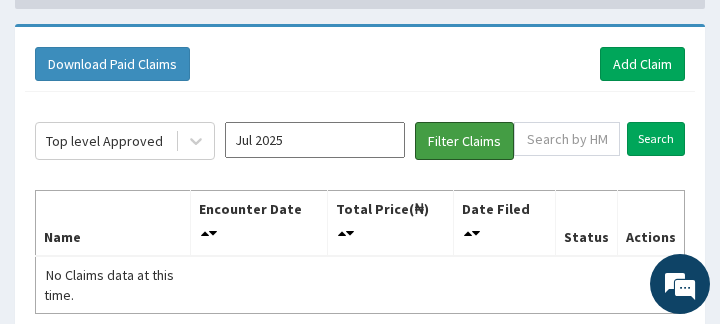 click on "Filter Claims" at bounding box center (464, 141) 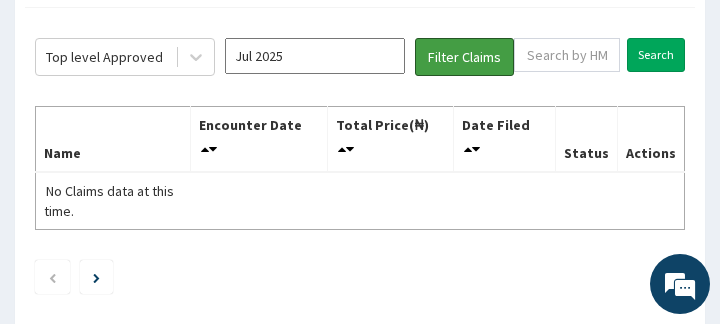 scroll, scrollTop: 255, scrollLeft: 0, axis: vertical 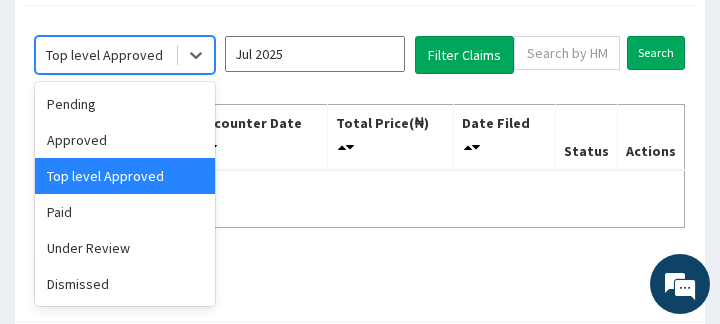 click on "Approved" at bounding box center [125, 140] 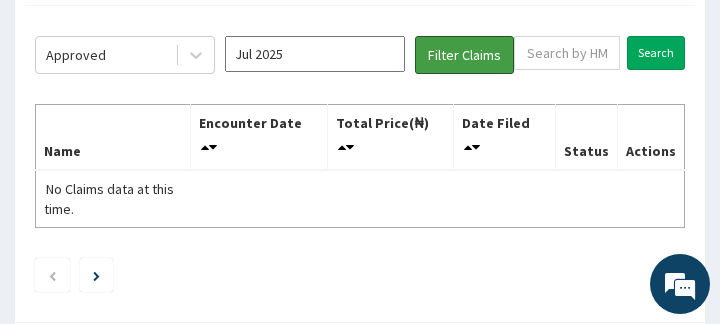 click on "Filter Claims" at bounding box center [464, 55] 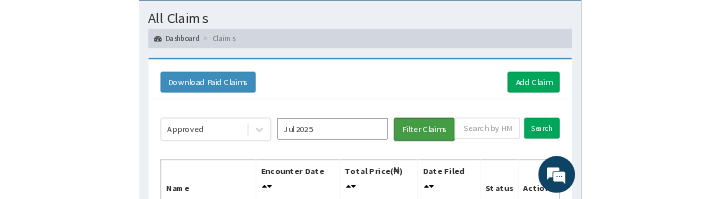 scroll, scrollTop: 0, scrollLeft: 0, axis: both 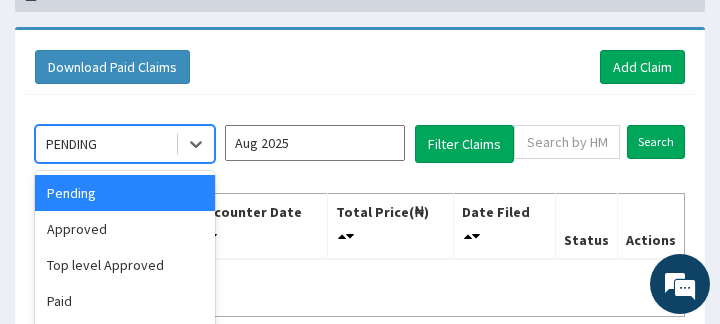 click on "Approved" at bounding box center (125, 229) 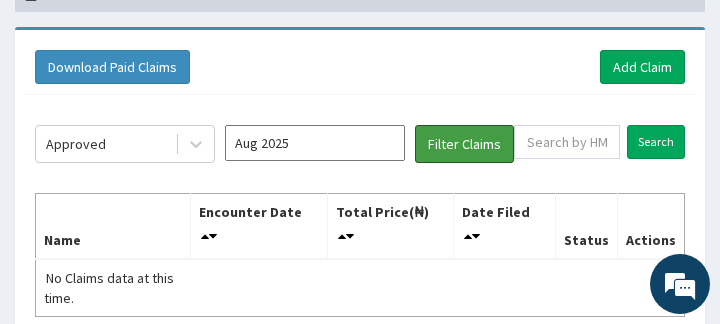 click on "Filter Claims" at bounding box center (464, 144) 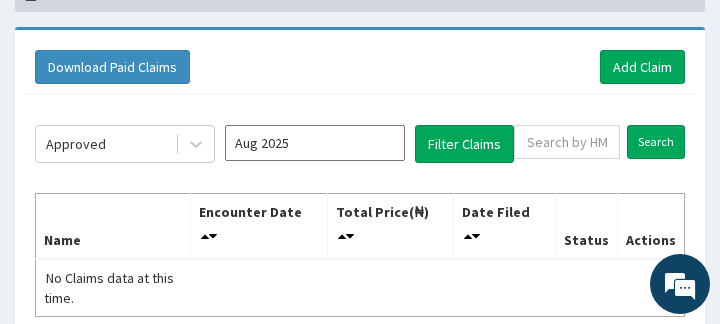 click on "Aug 2025" at bounding box center [315, 143] 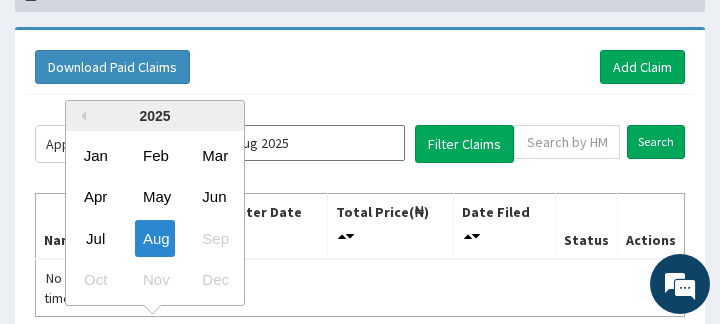 click on "Jul" at bounding box center [96, 237] 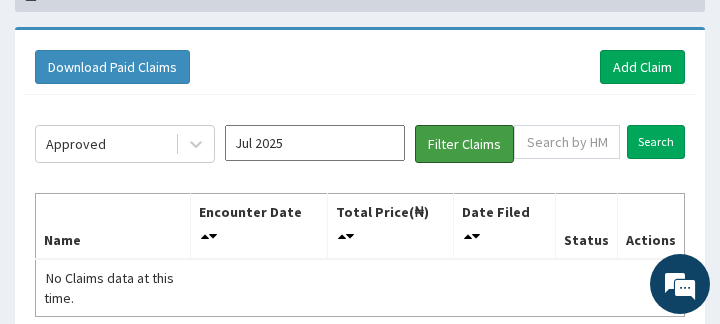 click on "Filter Claims" at bounding box center [464, 144] 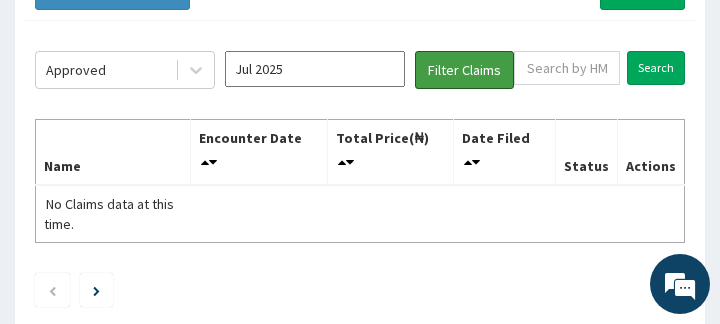 scroll, scrollTop: 245, scrollLeft: 0, axis: vertical 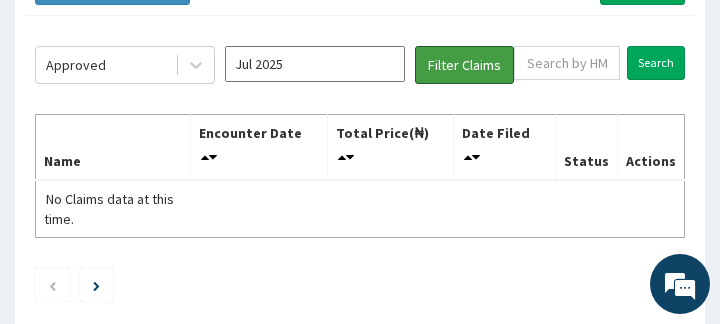 click on "Filter Claims" at bounding box center (464, 65) 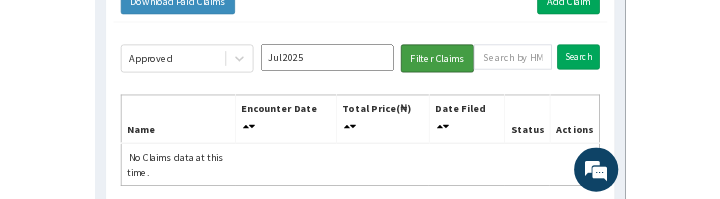 scroll, scrollTop: 229, scrollLeft: 0, axis: vertical 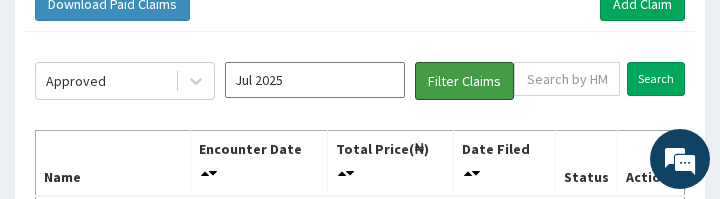 click on "Filter Claims" at bounding box center [464, 81] 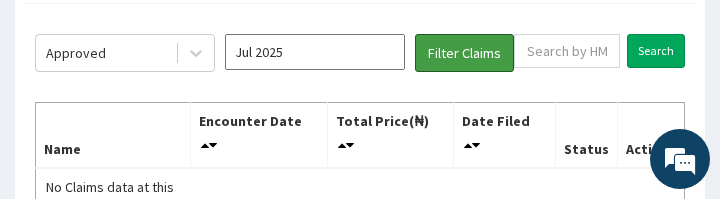 scroll, scrollTop: 258, scrollLeft: 0, axis: vertical 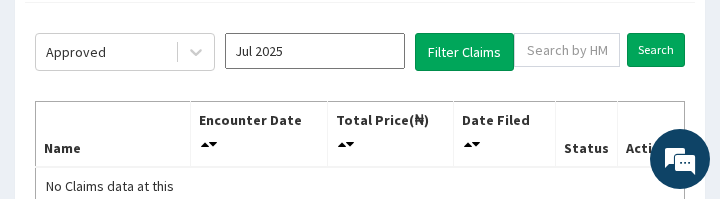 click on "Jul 2025" at bounding box center (315, 51) 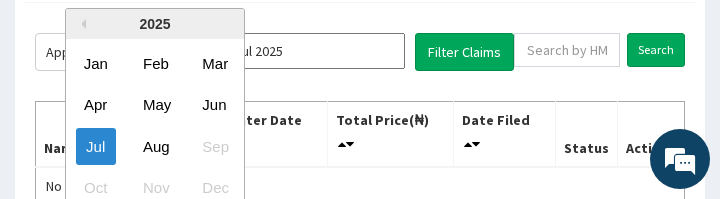 click on "Jun" at bounding box center (214, 104) 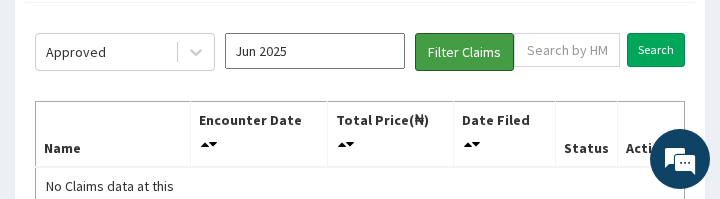 click on "Filter Claims" at bounding box center (464, 52) 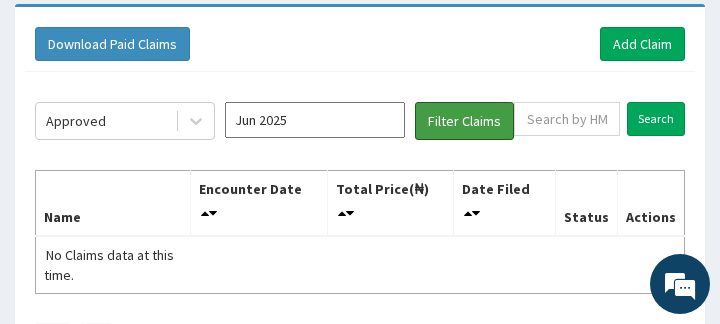 scroll, scrollTop: 183, scrollLeft: 0, axis: vertical 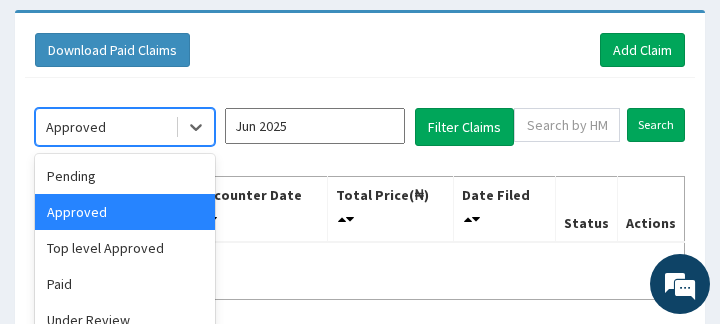 click on "Paid" at bounding box center (125, 284) 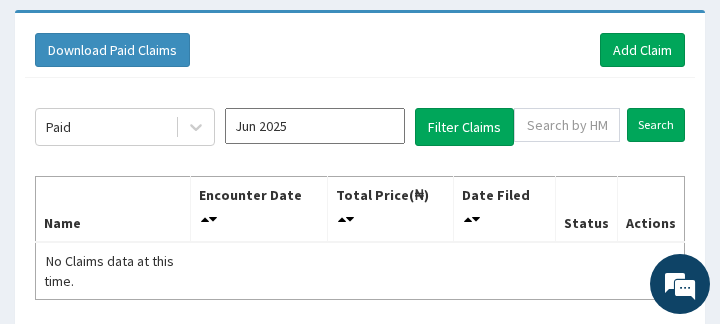 click on "Jun 2025" at bounding box center (315, 126) 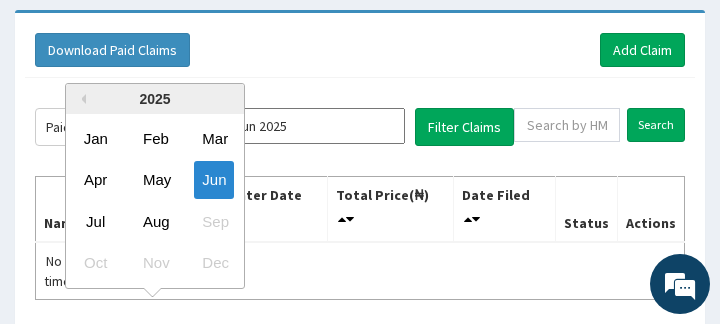 click on "Jul" at bounding box center [96, 220] 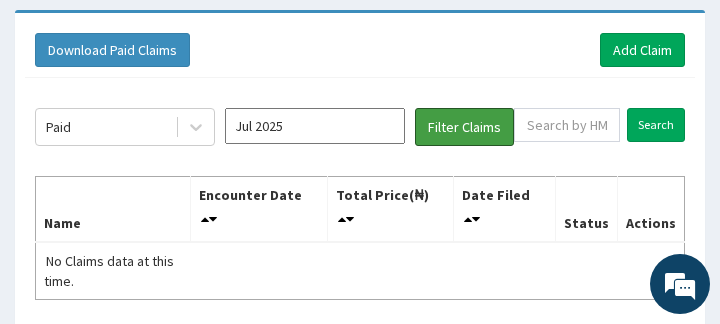click on "Filter Claims" at bounding box center [464, 127] 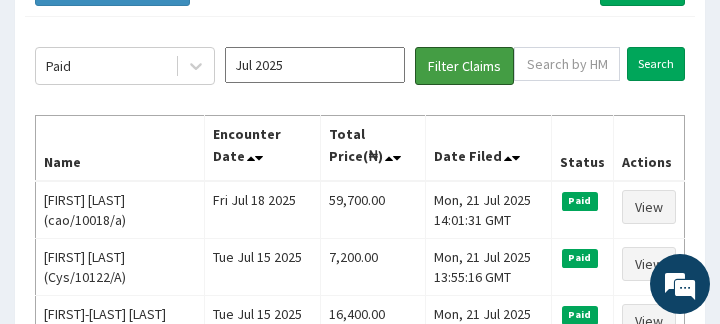 scroll, scrollTop: 227, scrollLeft: 0, axis: vertical 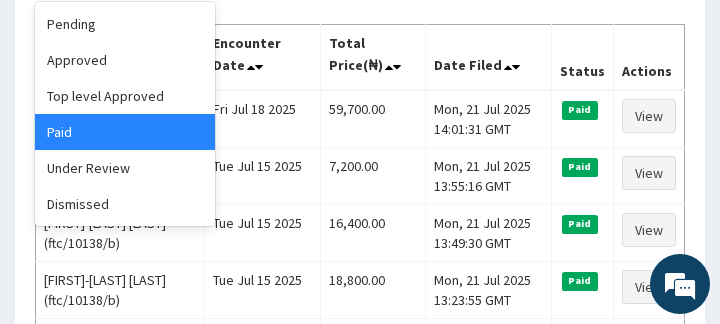 click on "Under Review" at bounding box center [125, 168] 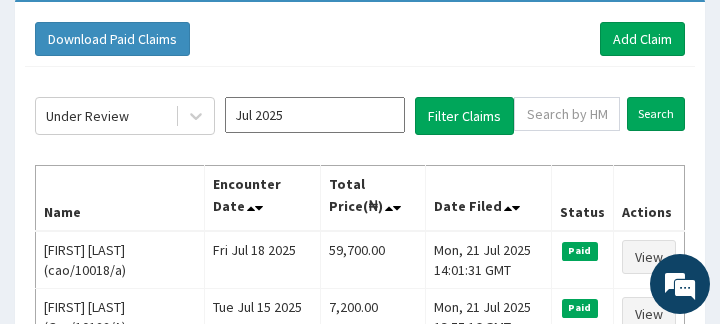 scroll, scrollTop: 196, scrollLeft: 0, axis: vertical 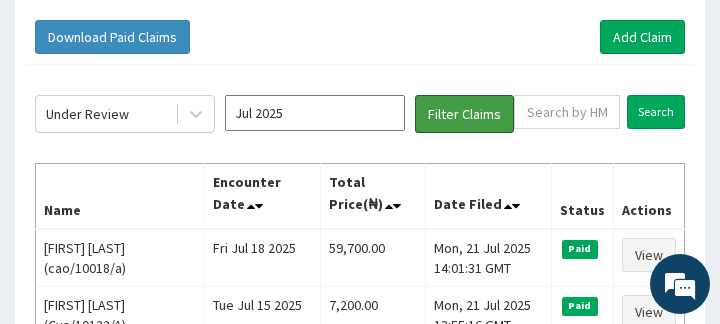 click on "Filter Claims" at bounding box center (464, 114) 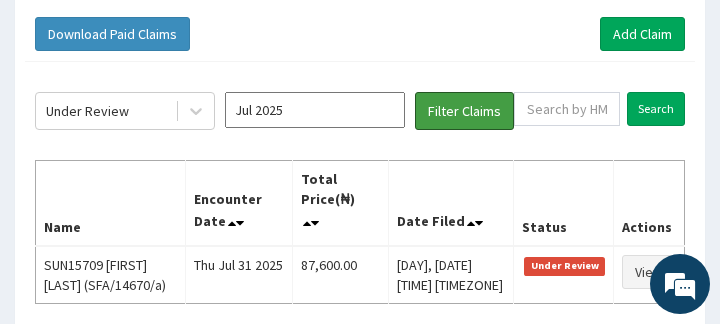 scroll, scrollTop: 188, scrollLeft: 0, axis: vertical 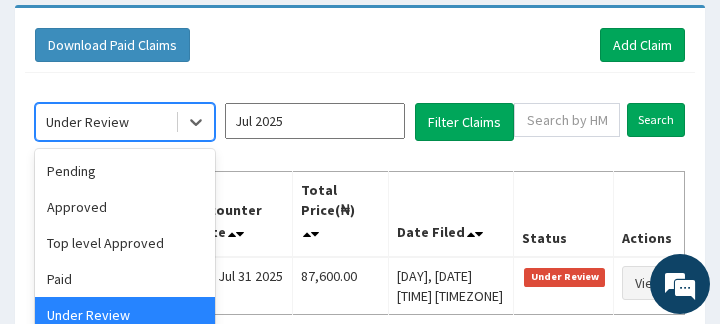 click on "Top level Approved" at bounding box center [125, 243] 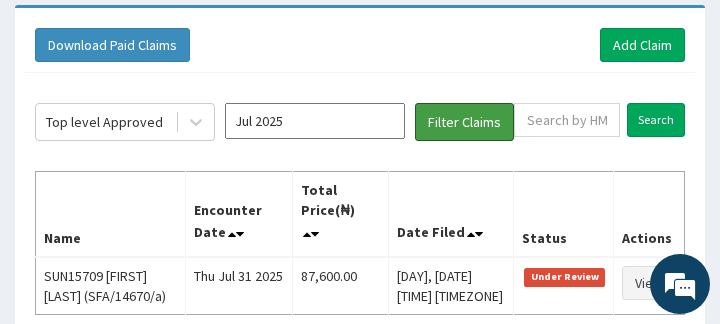 click on "Filter Claims" at bounding box center [464, 122] 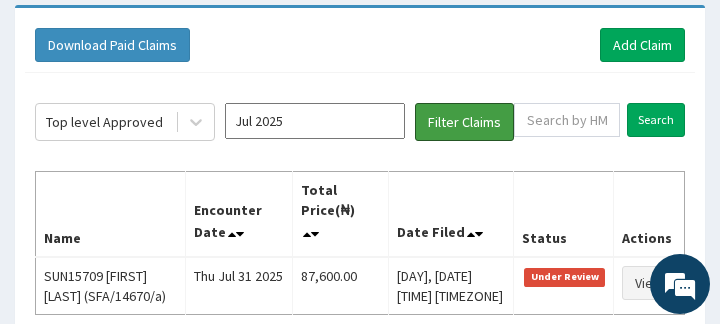 click on "Filter Claims" at bounding box center [464, 122] 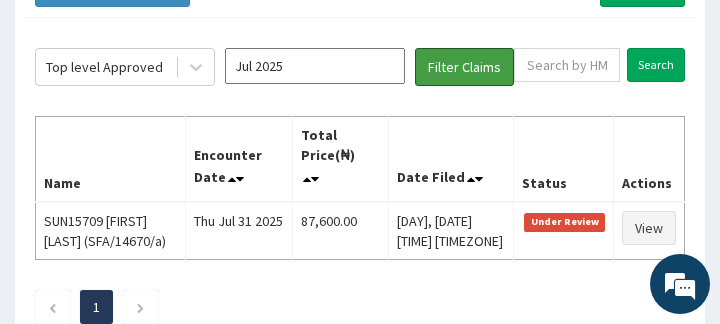 scroll, scrollTop: 243, scrollLeft: 0, axis: vertical 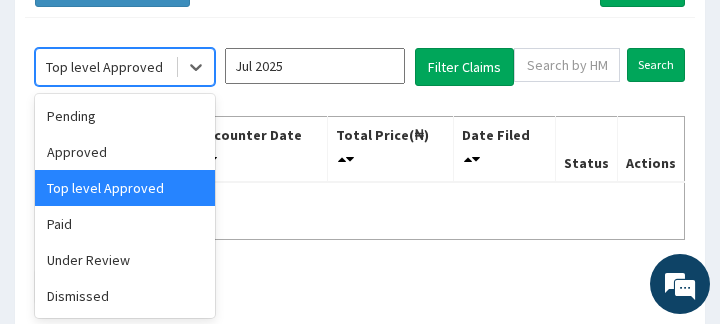 click on "Approved" at bounding box center [125, 152] 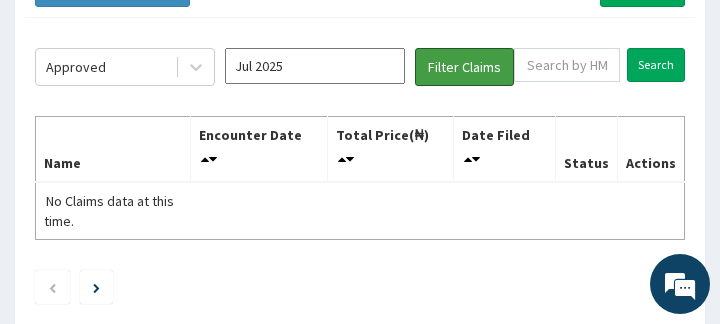 click on "Filter Claims" at bounding box center (464, 67) 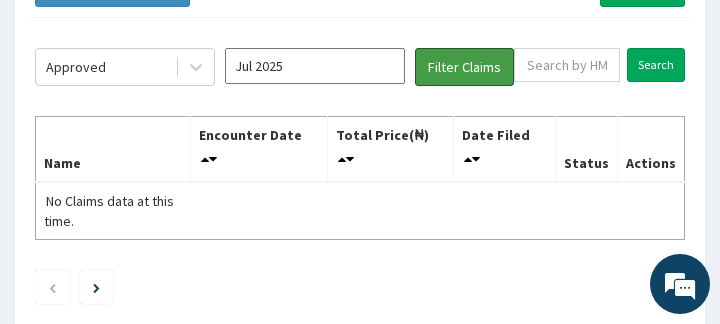 click on "Filter Claims" at bounding box center (464, 67) 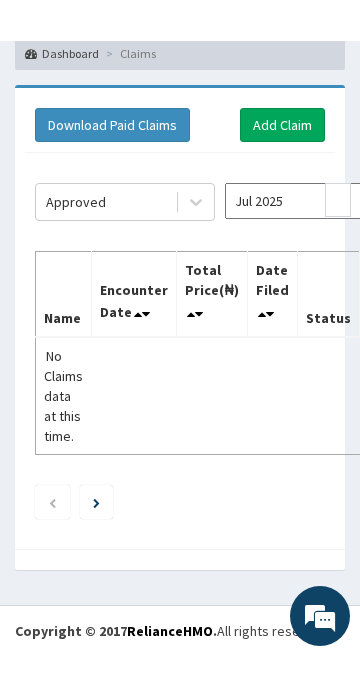 scroll, scrollTop: 68, scrollLeft: 0, axis: vertical 